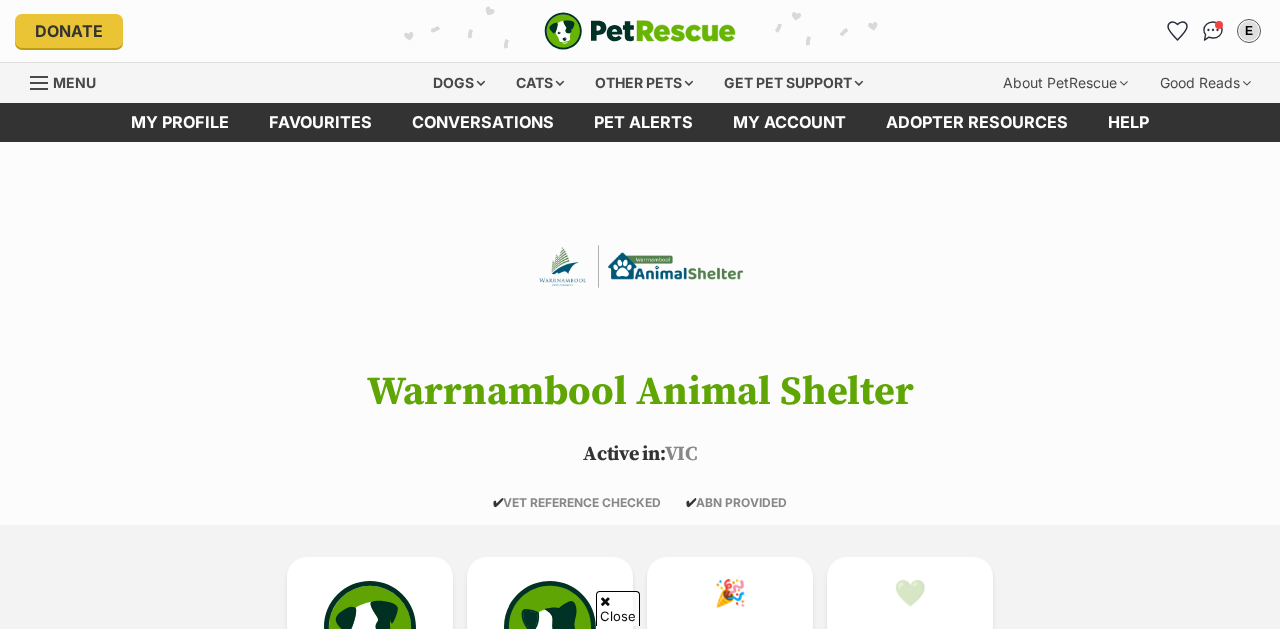 click on "8 dogs listed" at bounding box center (370, 639) 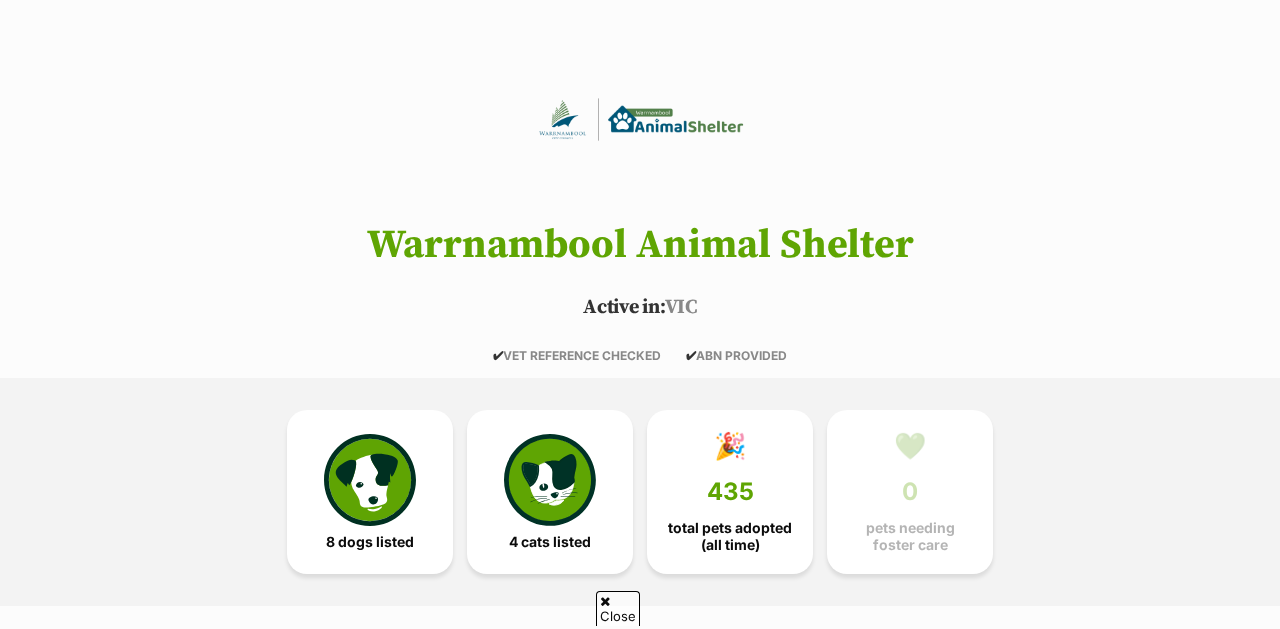 scroll, scrollTop: 0, scrollLeft: 0, axis: both 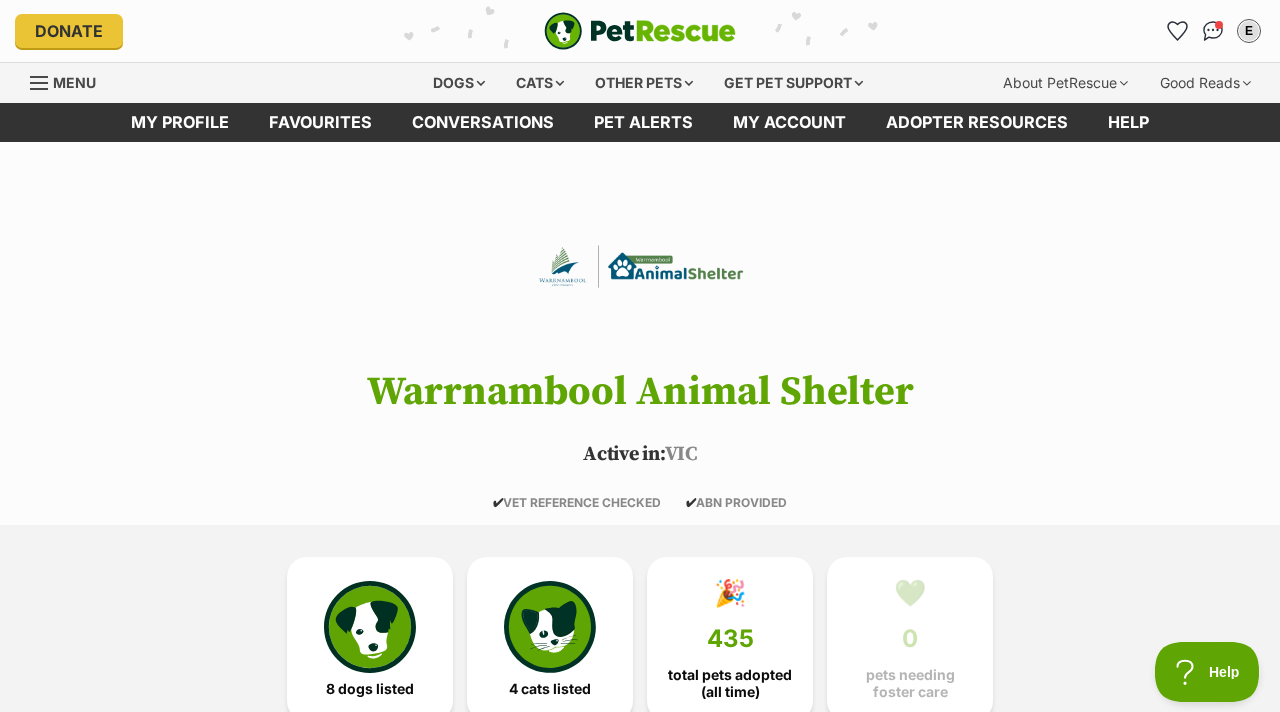 click at bounding box center (1177, 31) 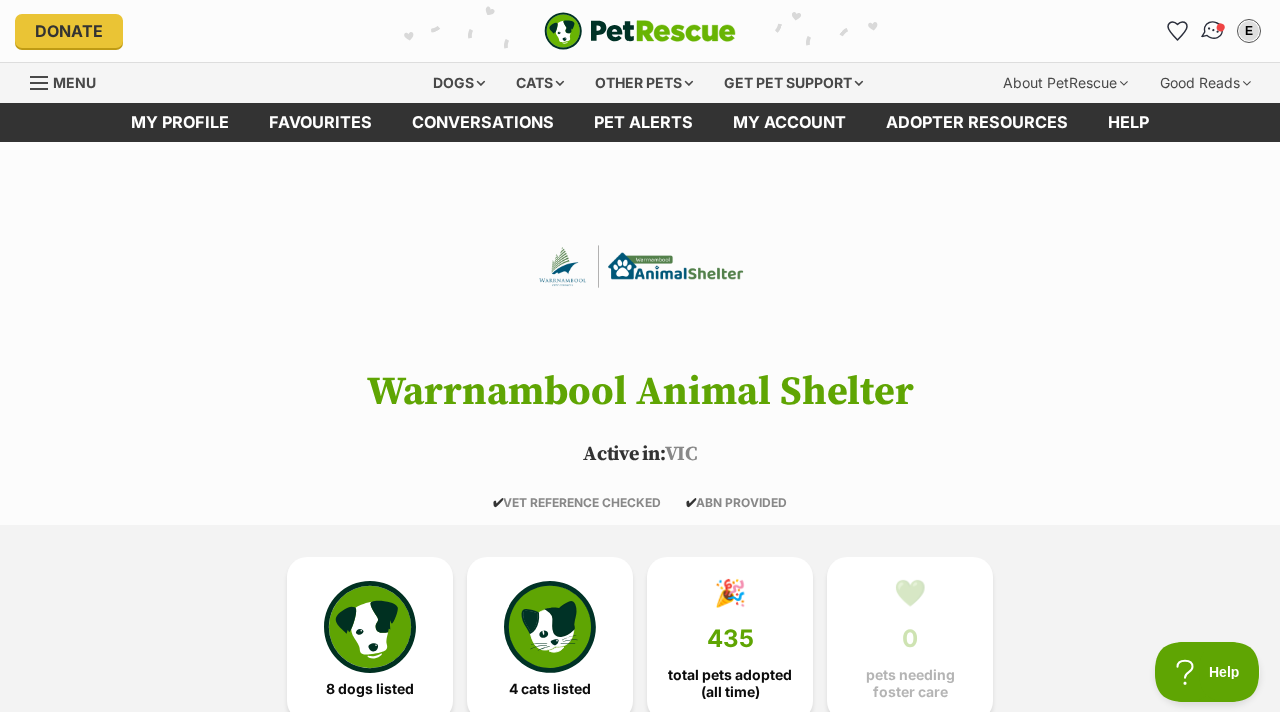 click at bounding box center [1213, 31] 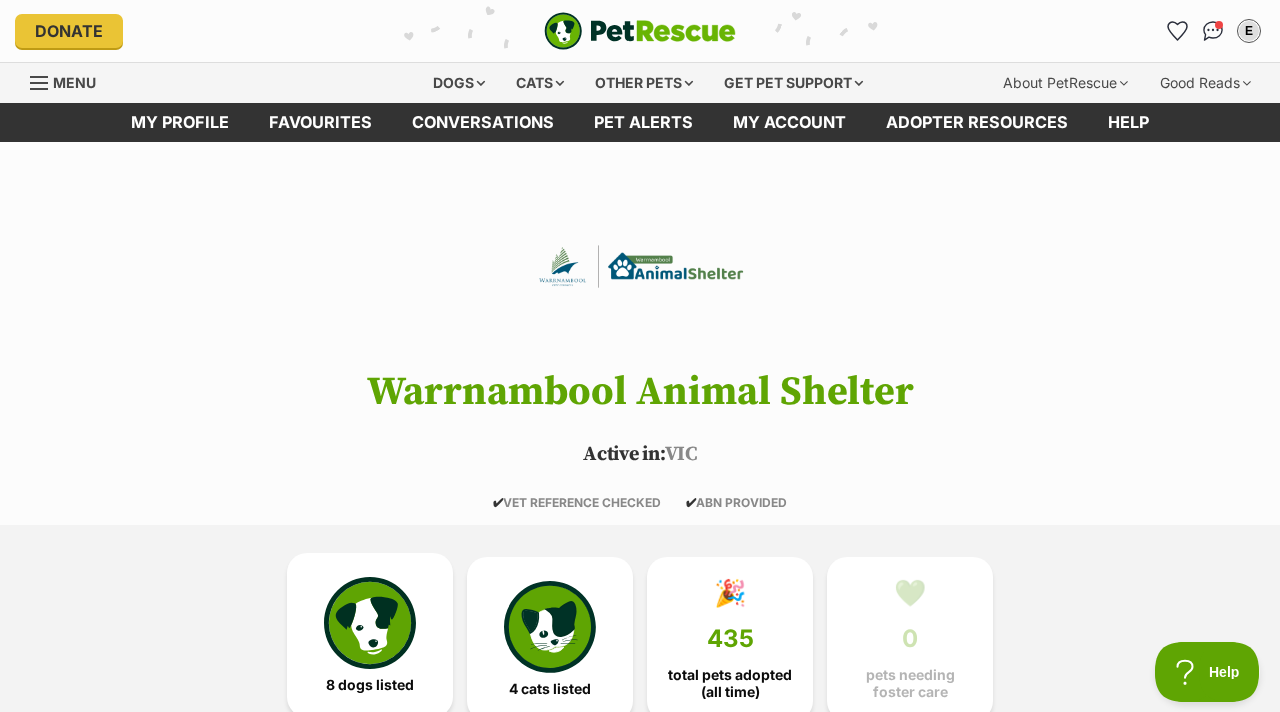 click at bounding box center (370, 623) 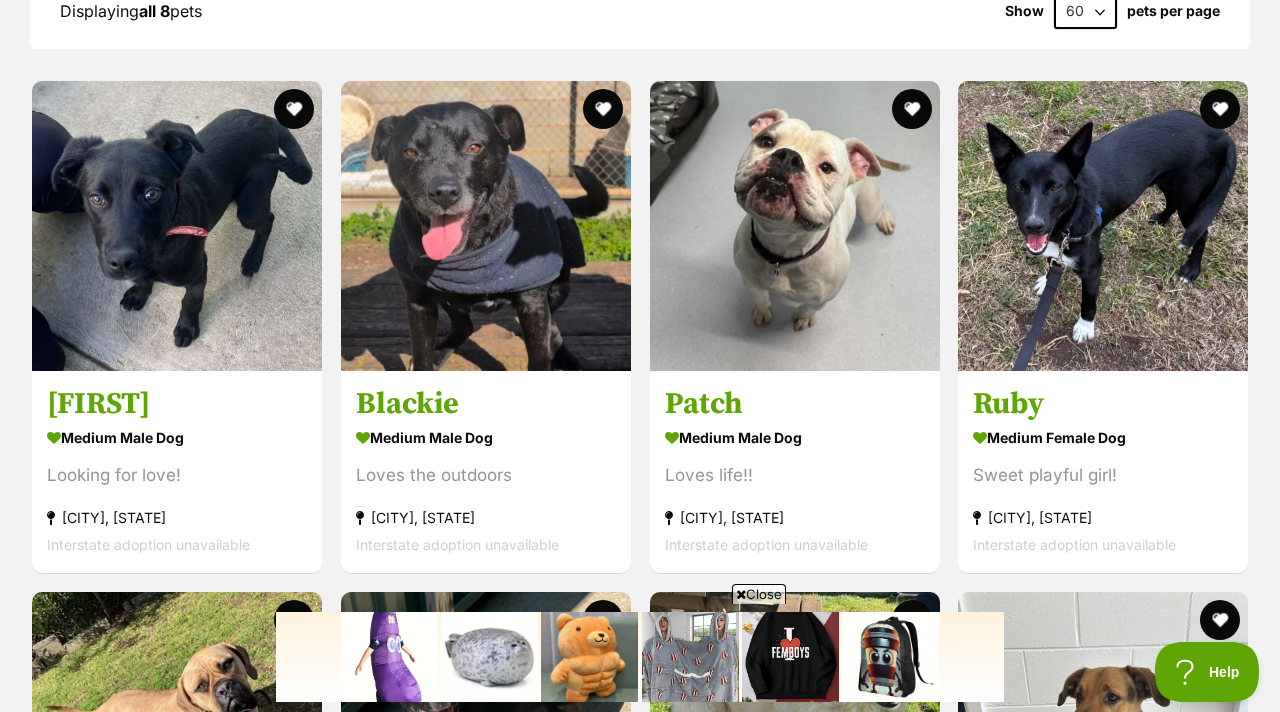 scroll, scrollTop: 1895, scrollLeft: 0, axis: vertical 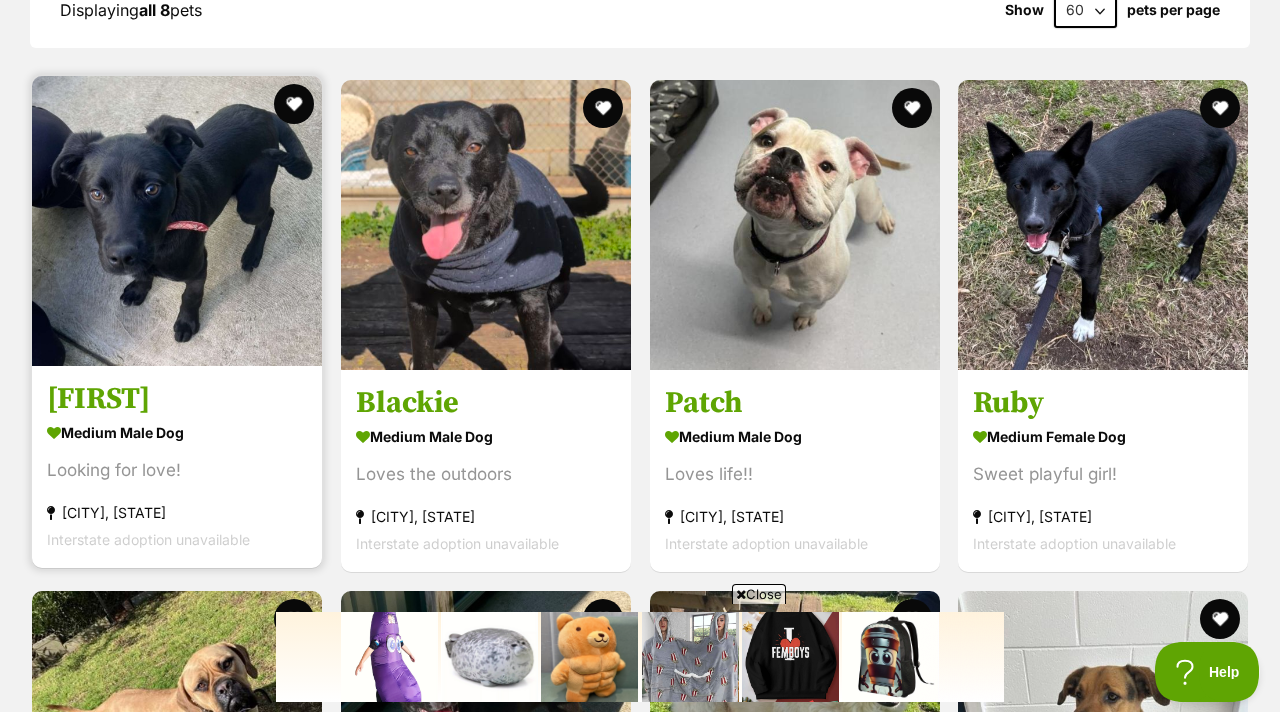 click at bounding box center (177, 221) 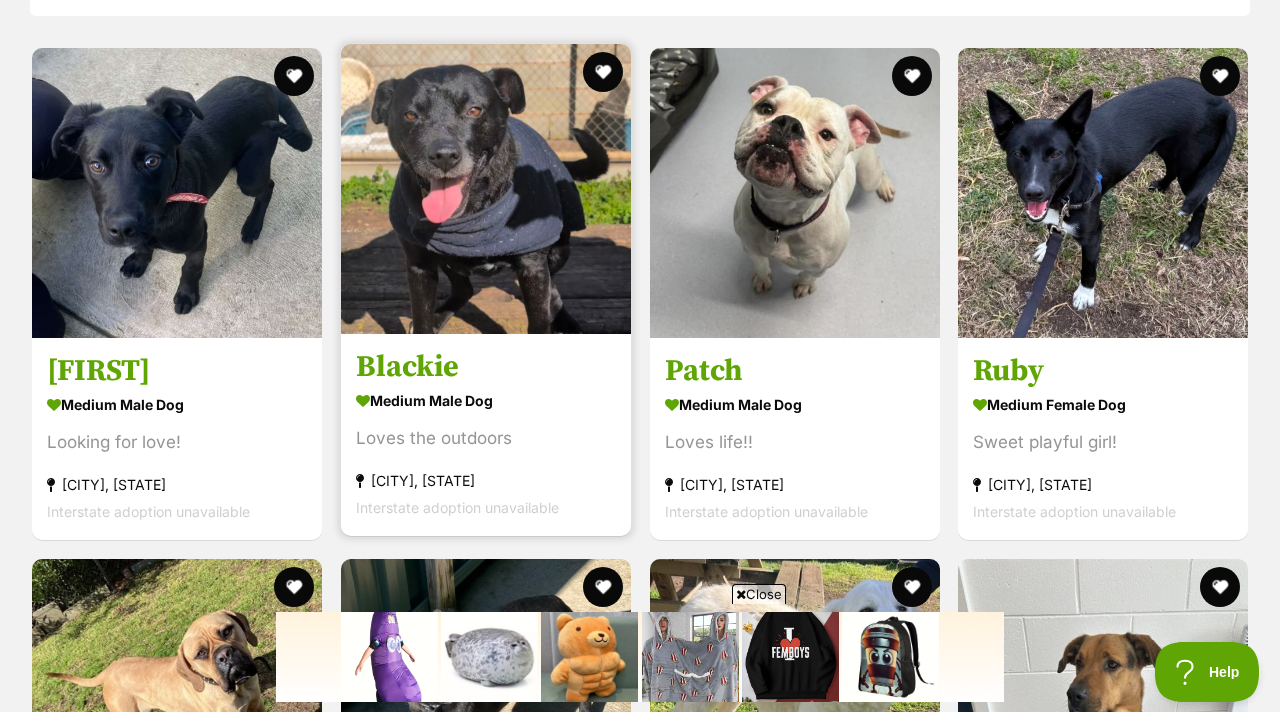 scroll, scrollTop: 1947, scrollLeft: 0, axis: vertical 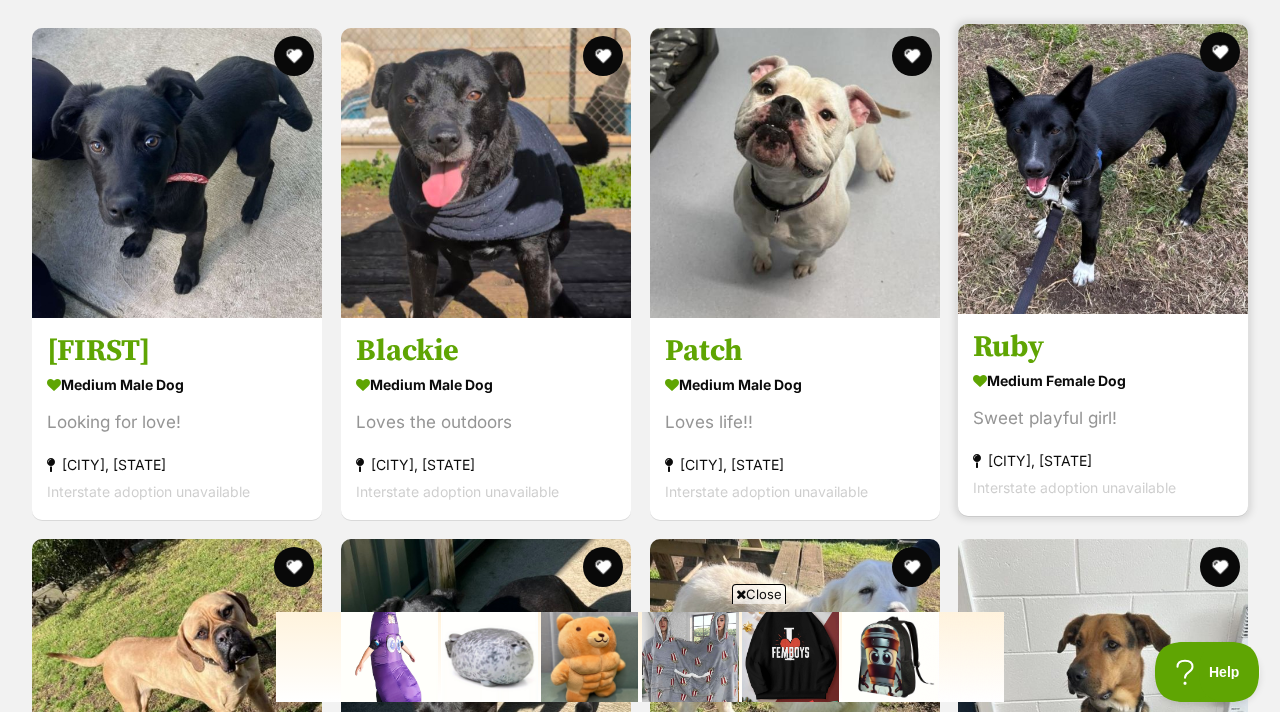 click at bounding box center [1103, 169] 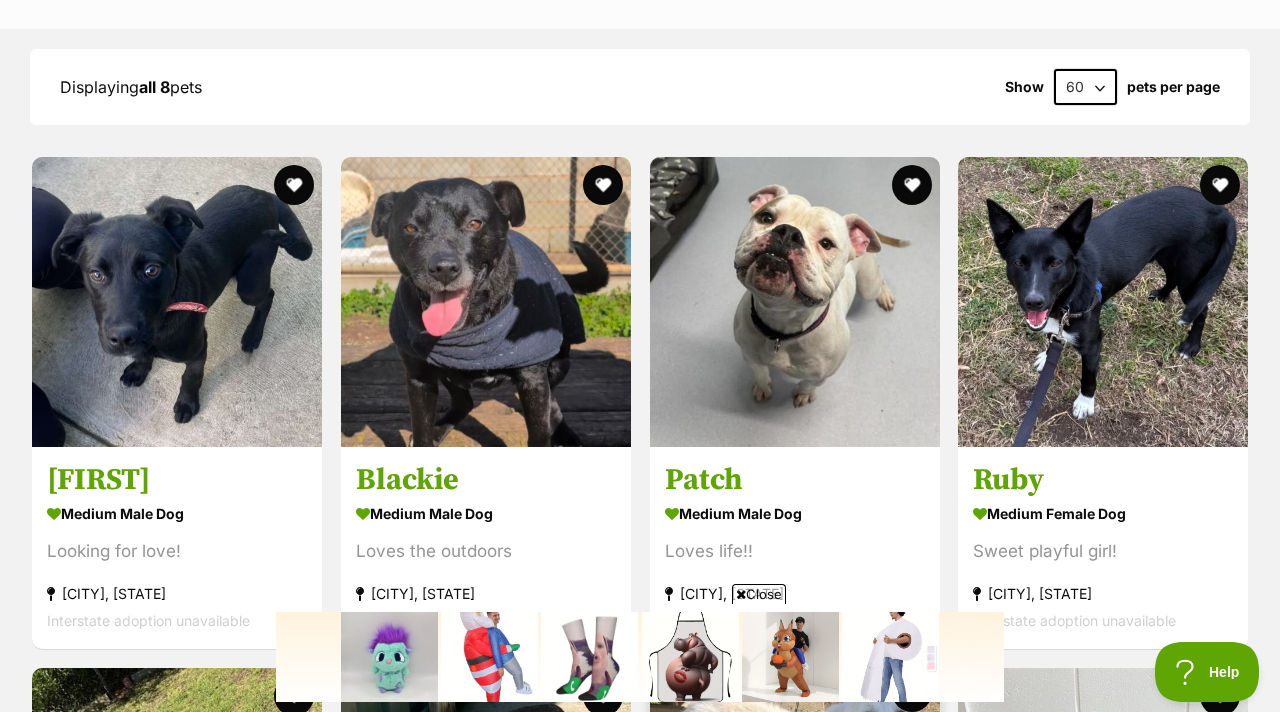 scroll, scrollTop: 1822, scrollLeft: 0, axis: vertical 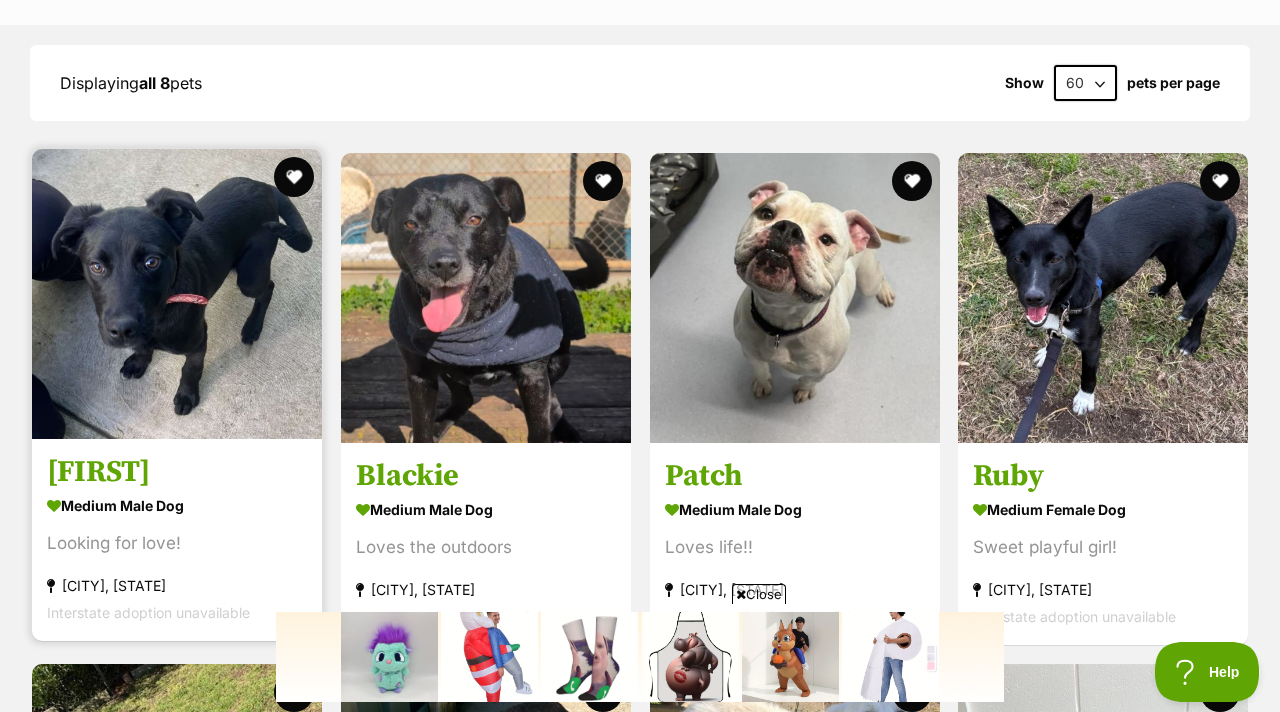 click at bounding box center (177, 294) 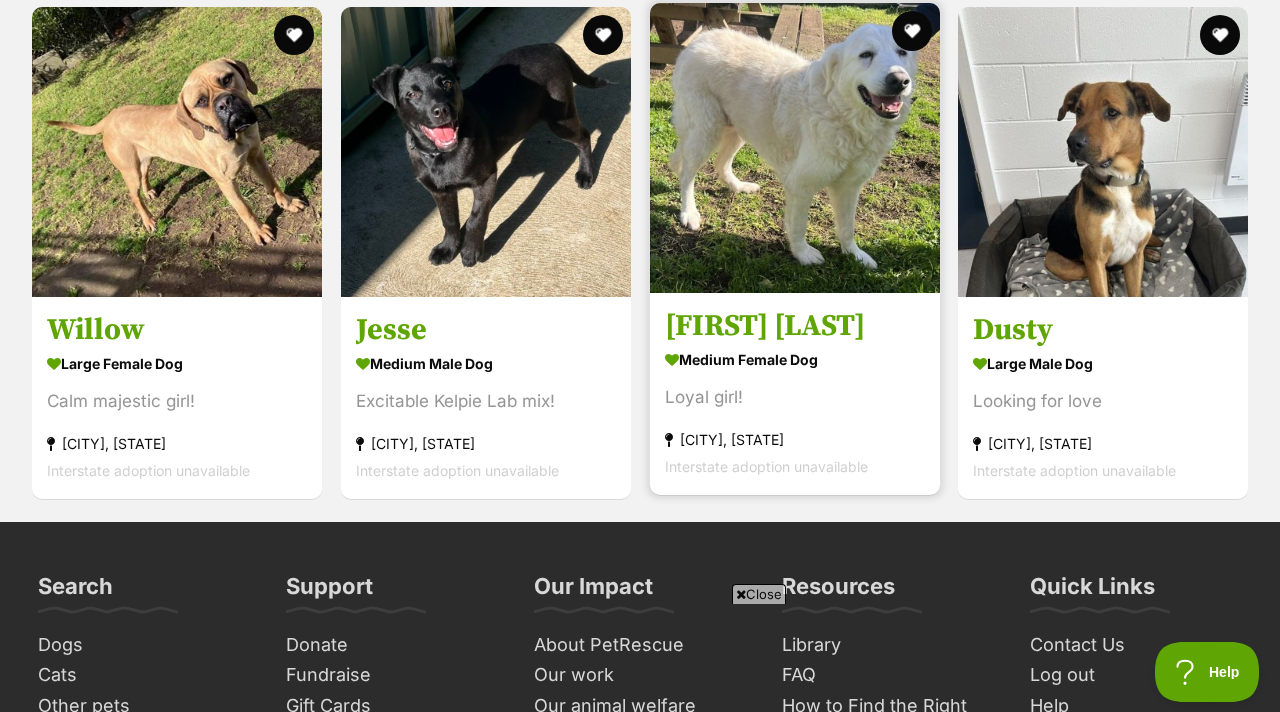 scroll, scrollTop: 0, scrollLeft: 0, axis: both 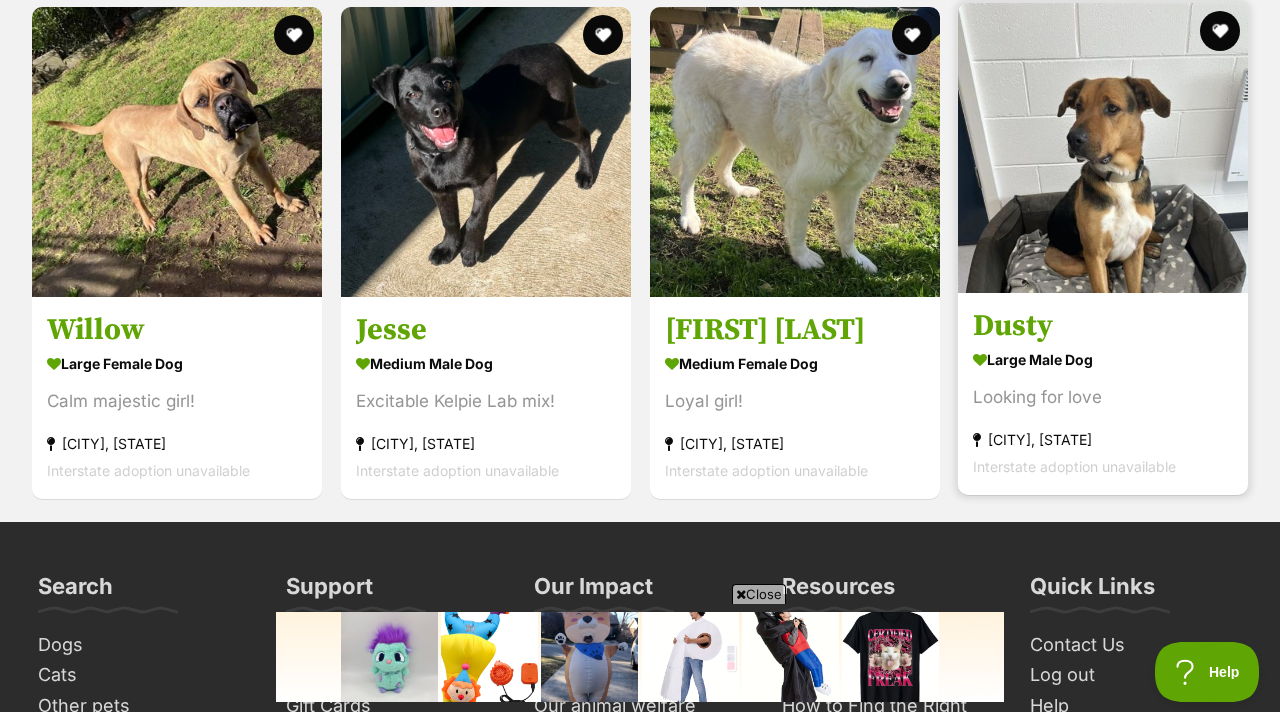 click at bounding box center (1103, 148) 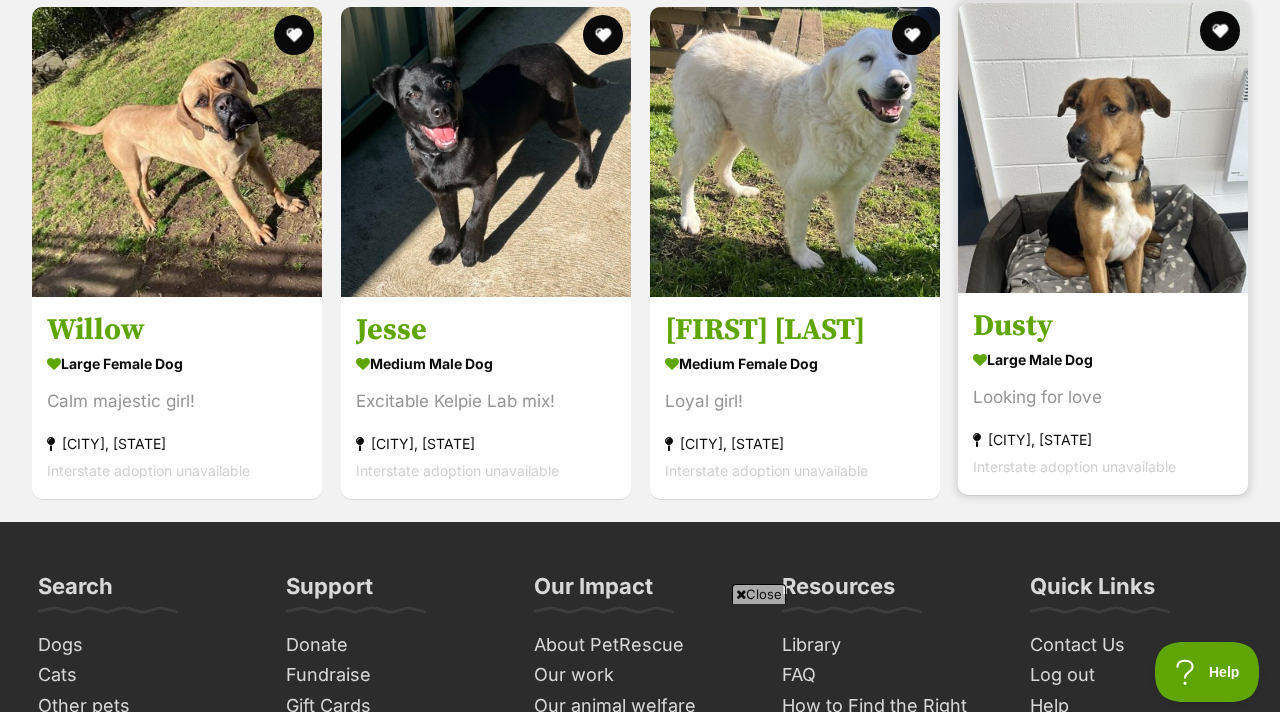 scroll, scrollTop: 0, scrollLeft: 0, axis: both 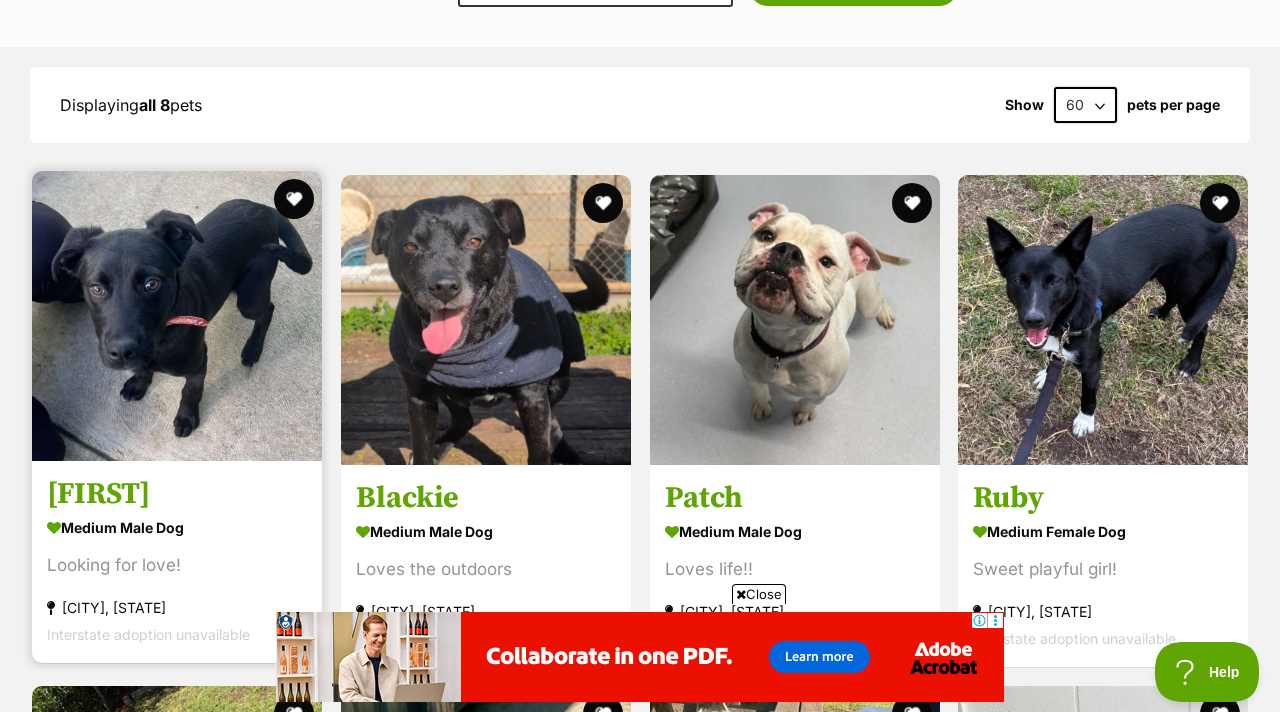click at bounding box center (177, 316) 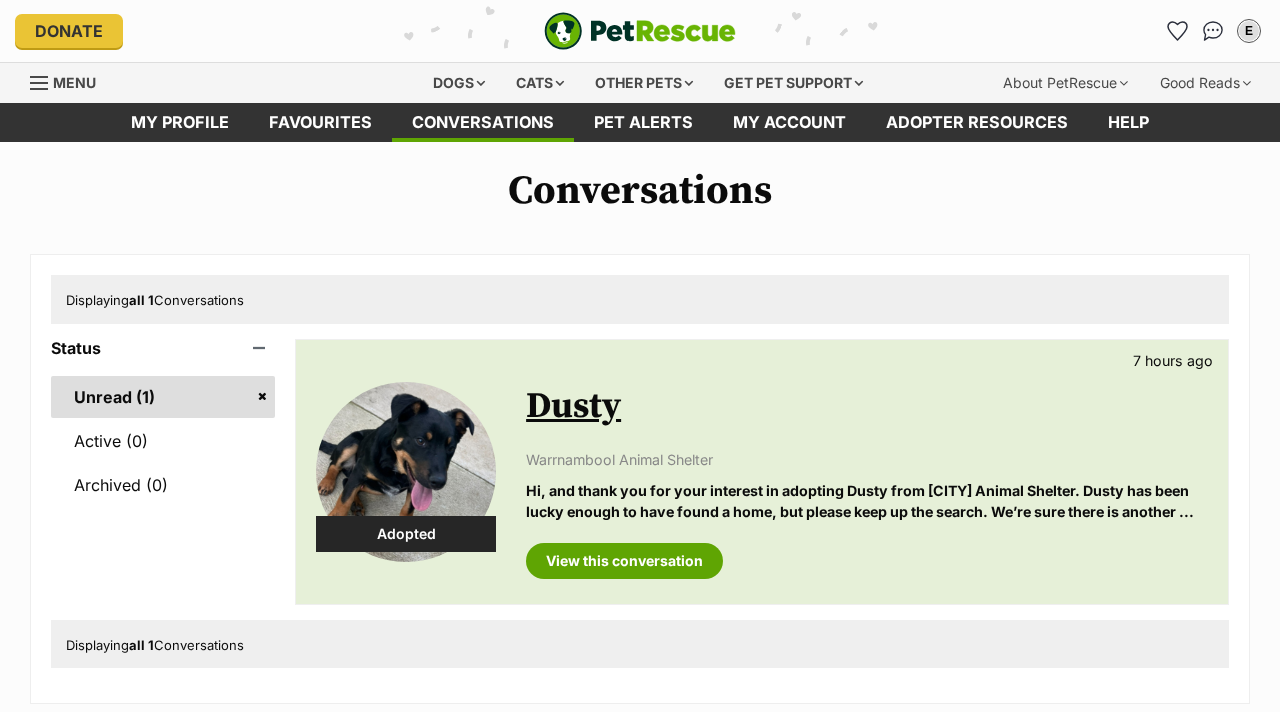 scroll, scrollTop: 0, scrollLeft: 0, axis: both 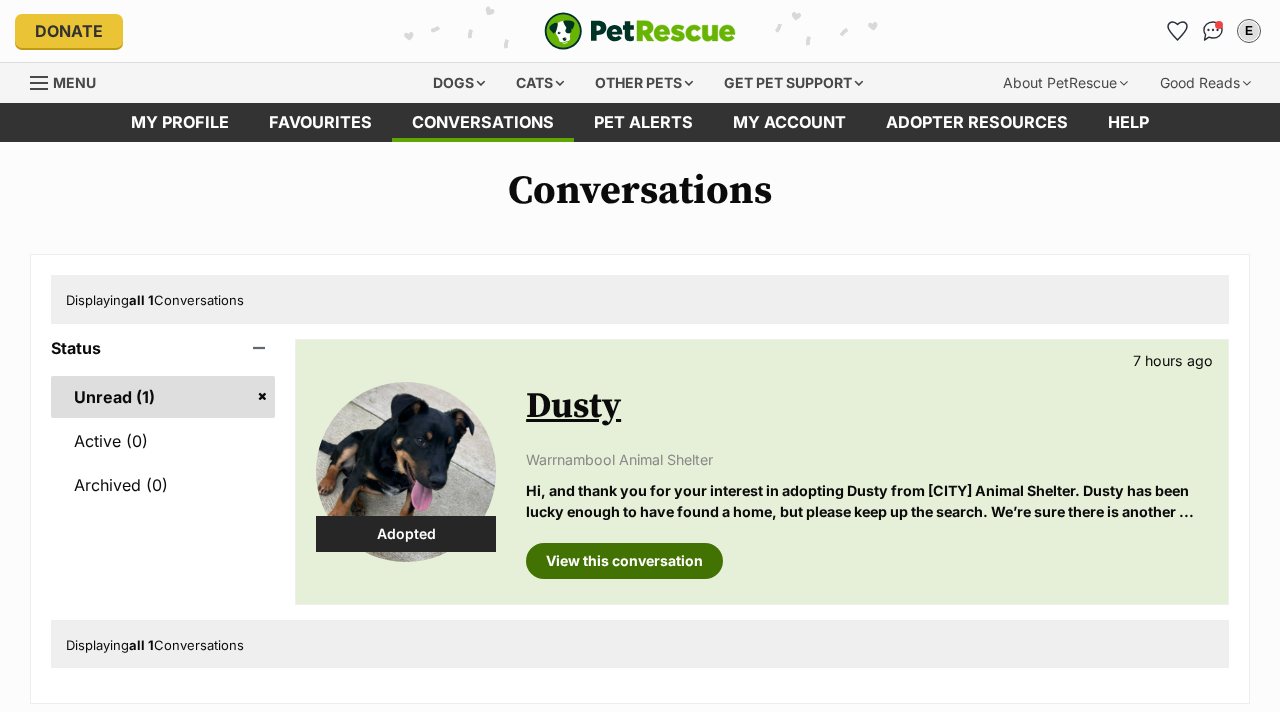 click on "View this conversation" at bounding box center (624, 561) 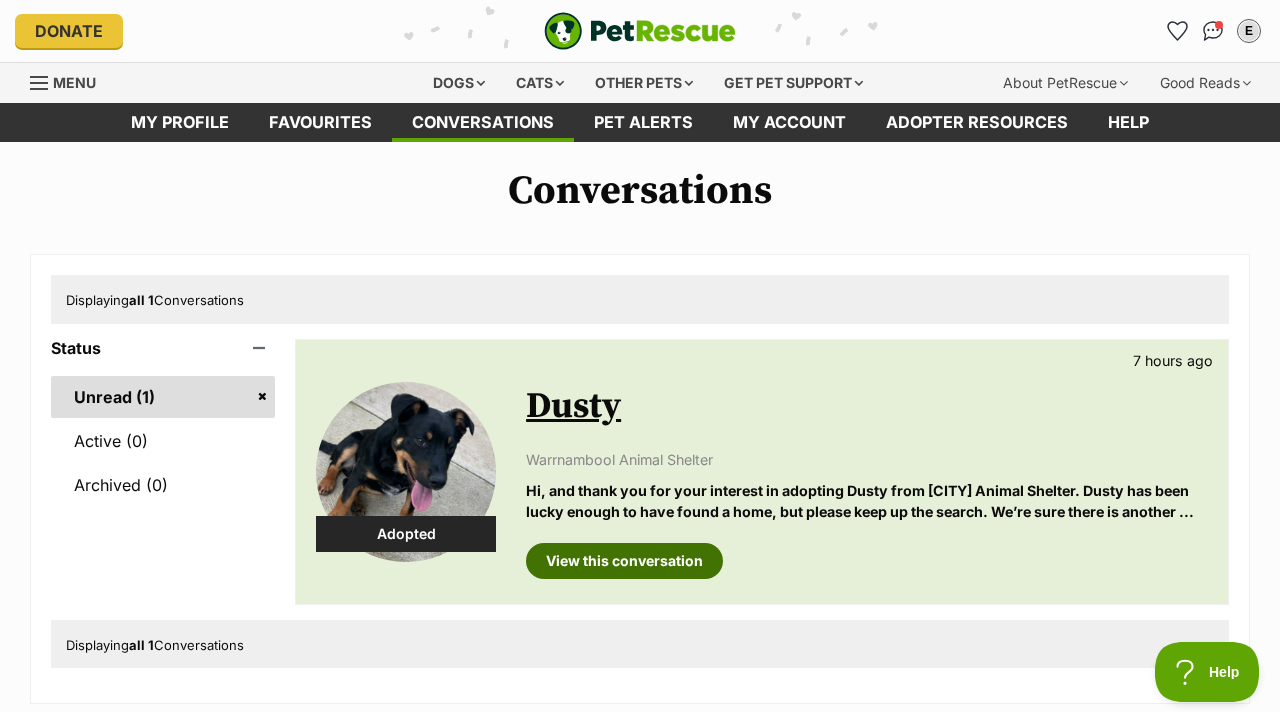 scroll, scrollTop: 0, scrollLeft: 0, axis: both 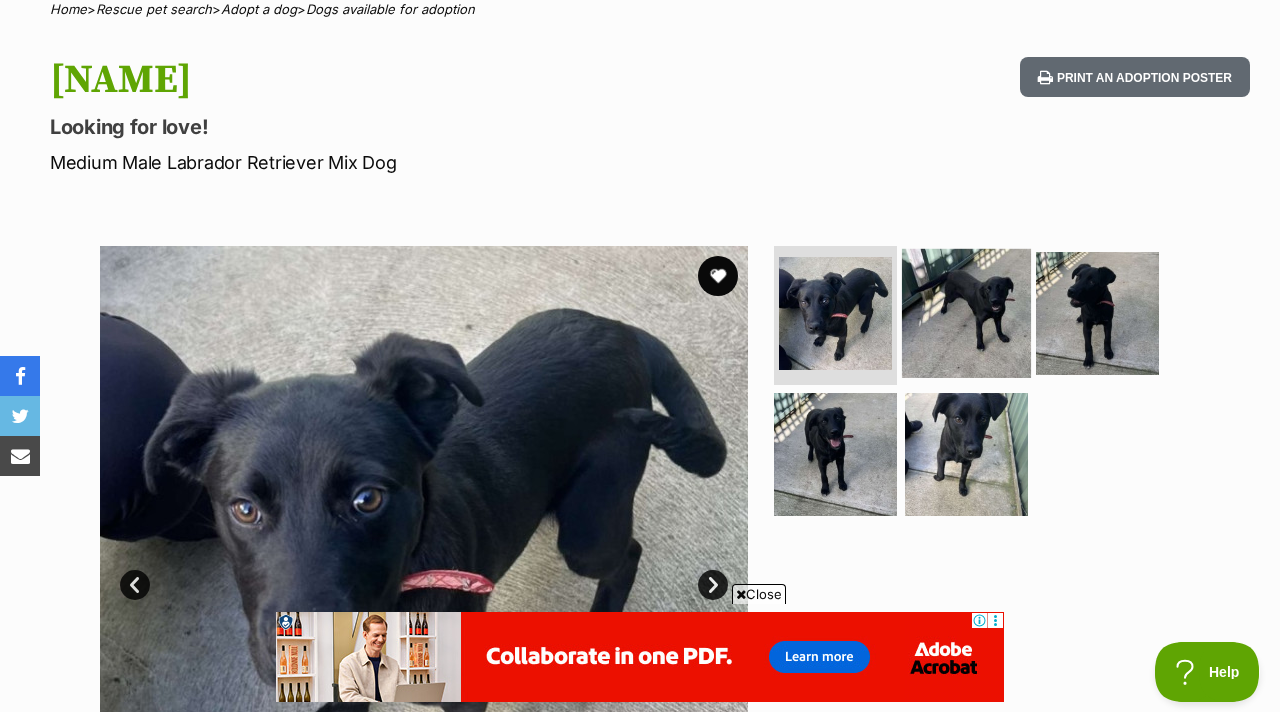 click at bounding box center (966, 312) 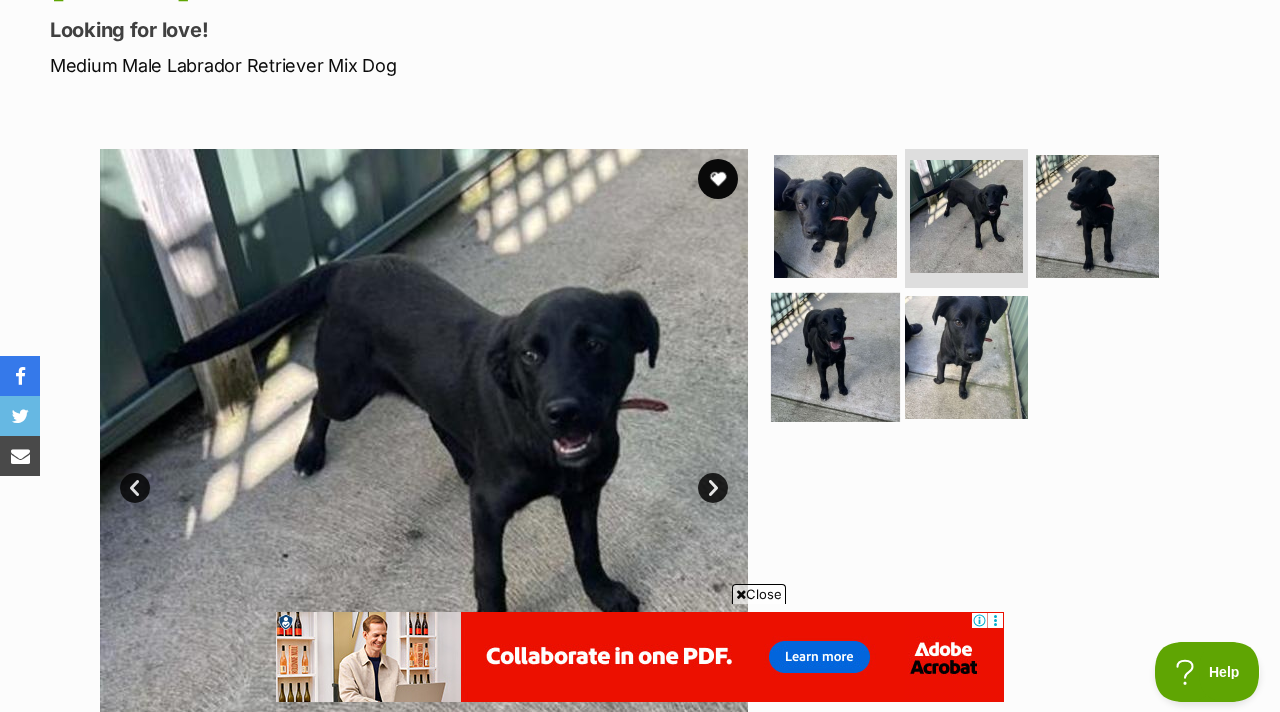 scroll, scrollTop: 269, scrollLeft: 0, axis: vertical 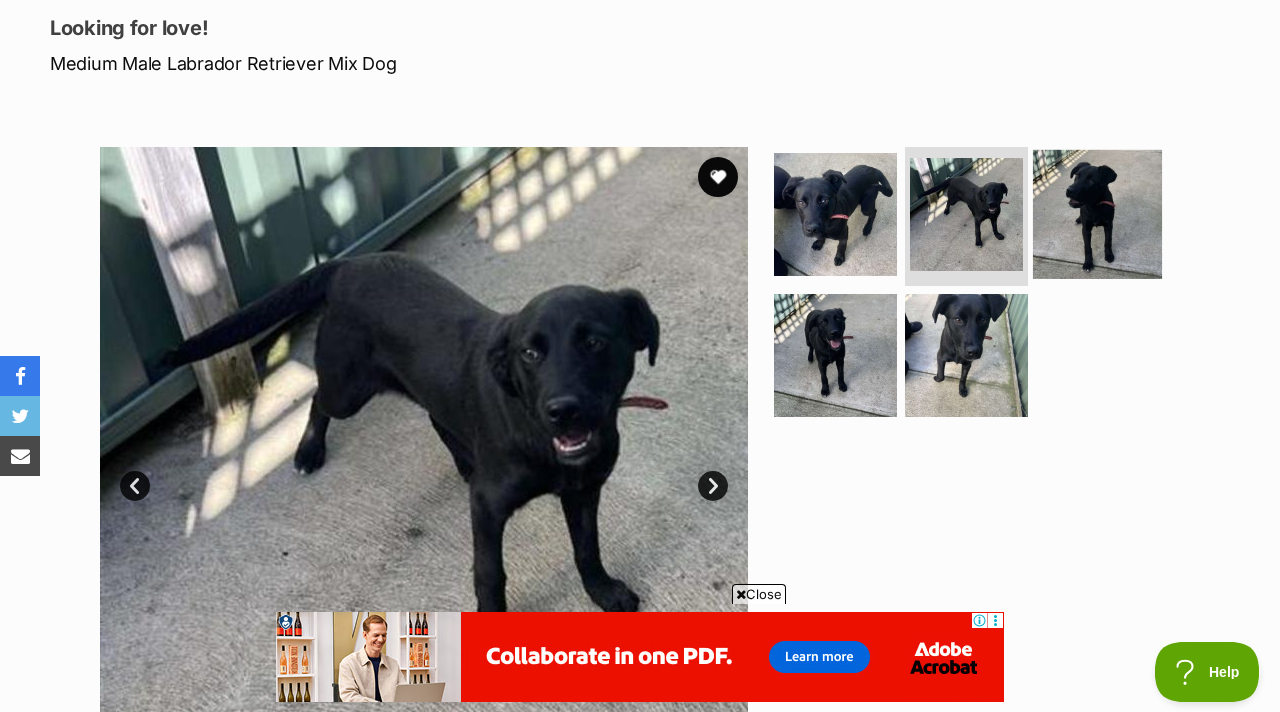 click at bounding box center (1097, 213) 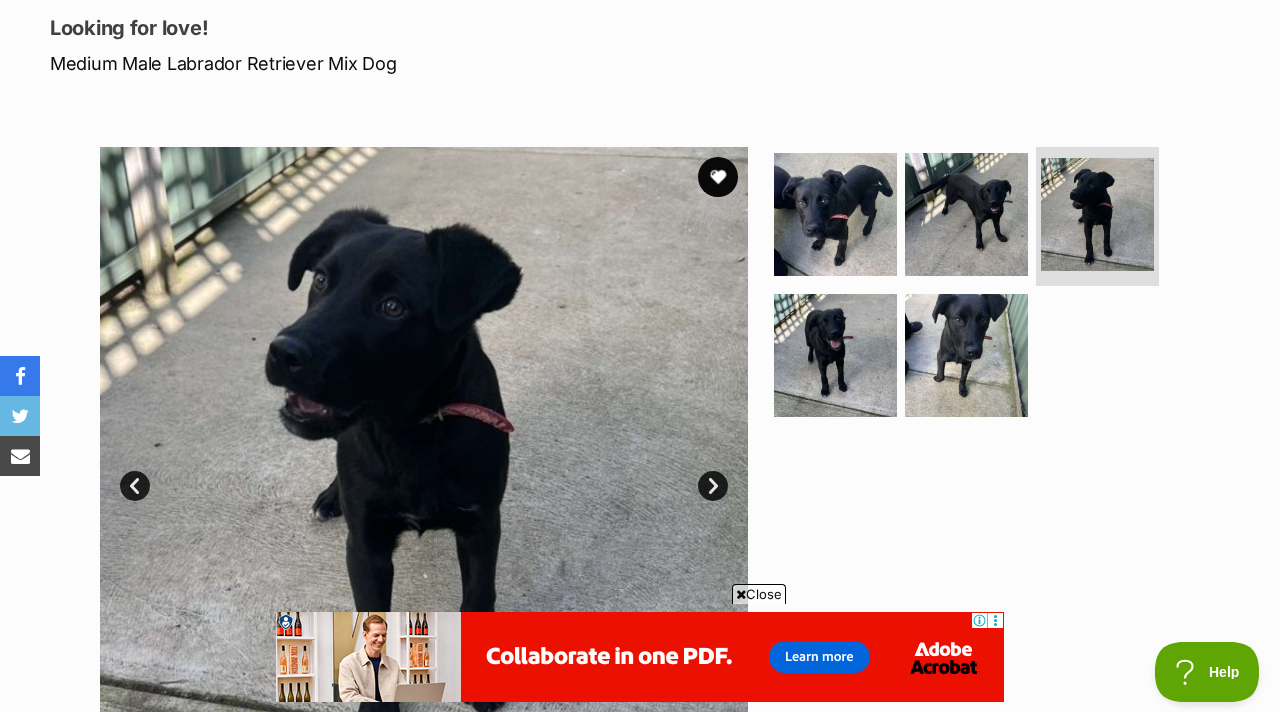scroll, scrollTop: 802, scrollLeft: 0, axis: vertical 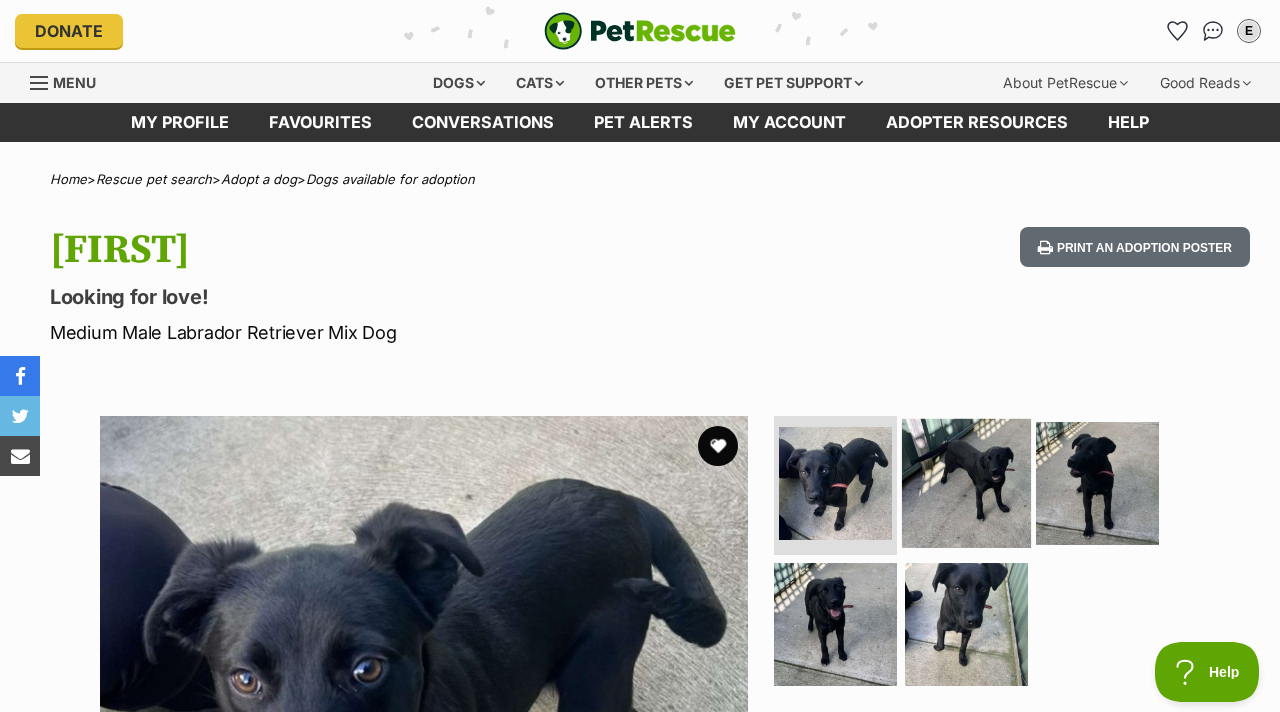 click at bounding box center [966, 482] 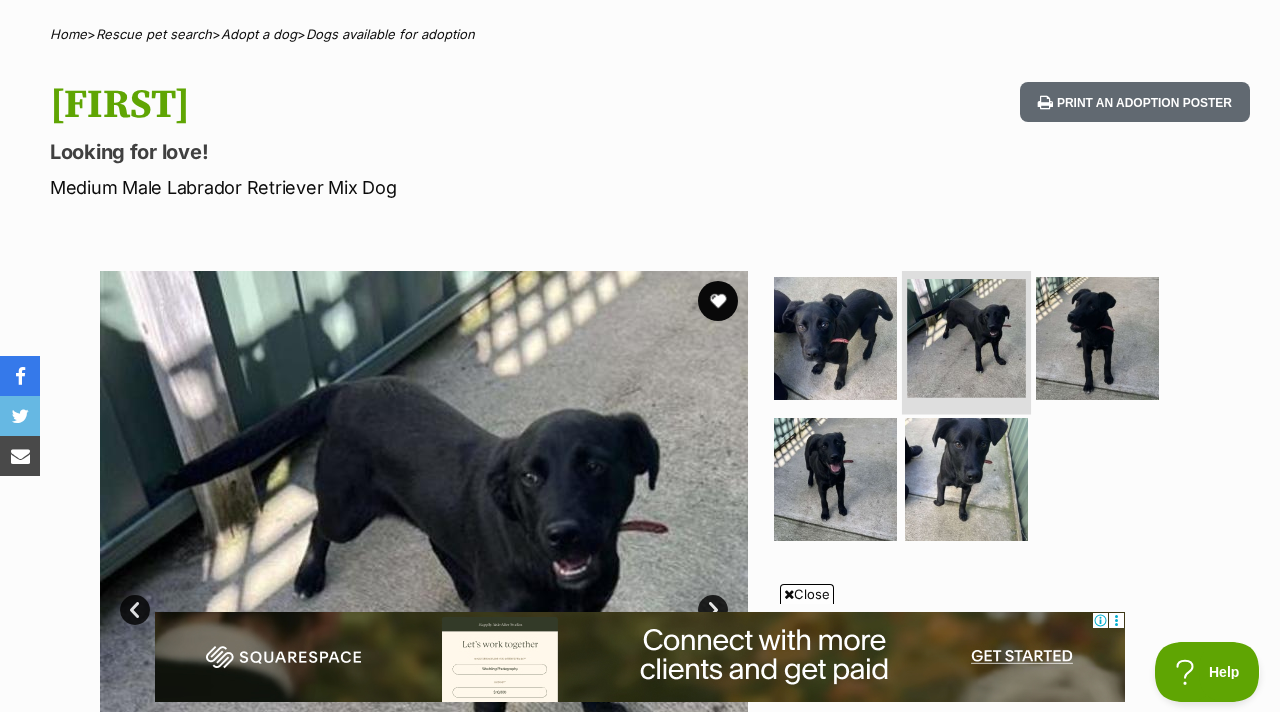 scroll, scrollTop: 176, scrollLeft: 0, axis: vertical 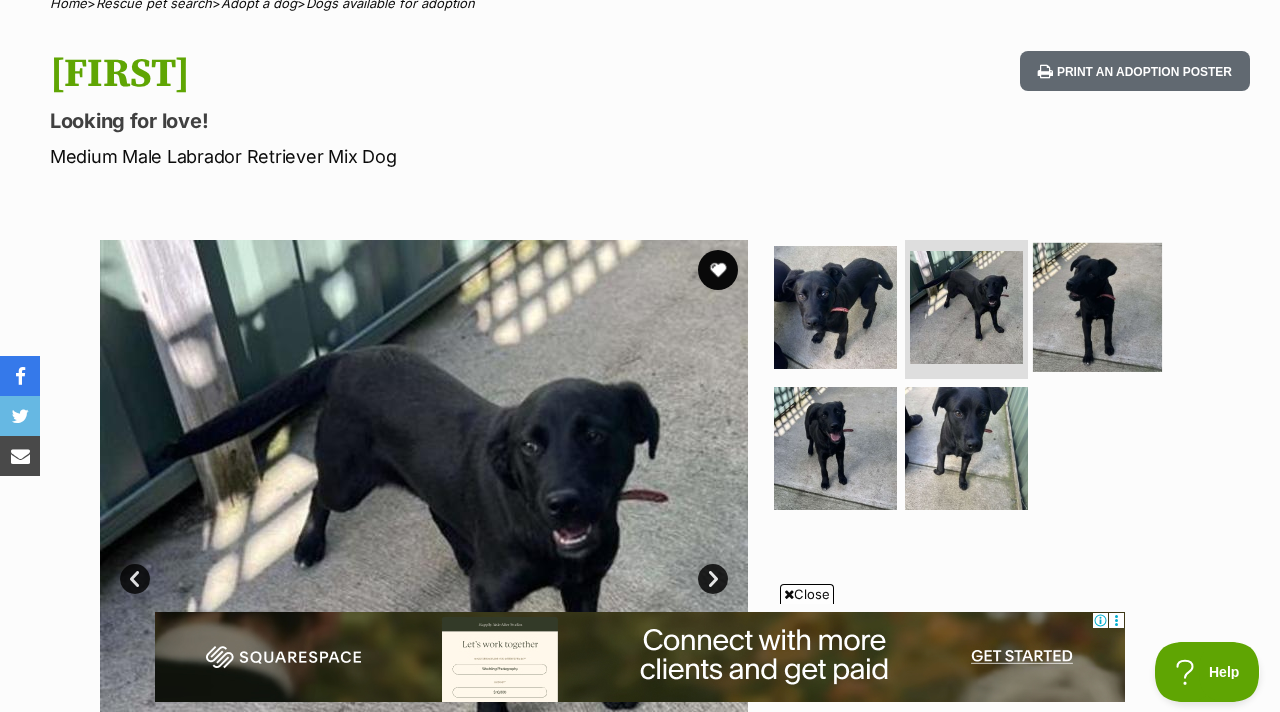 click at bounding box center (1097, 306) 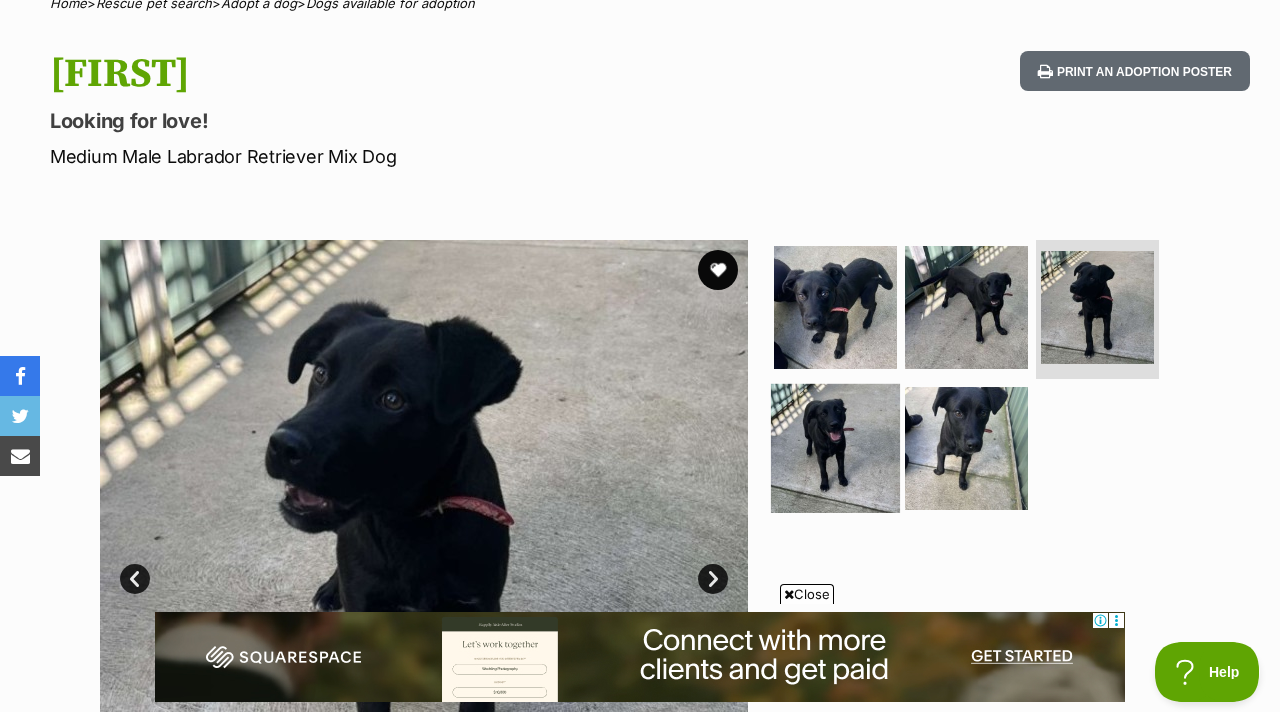 click at bounding box center [835, 448] 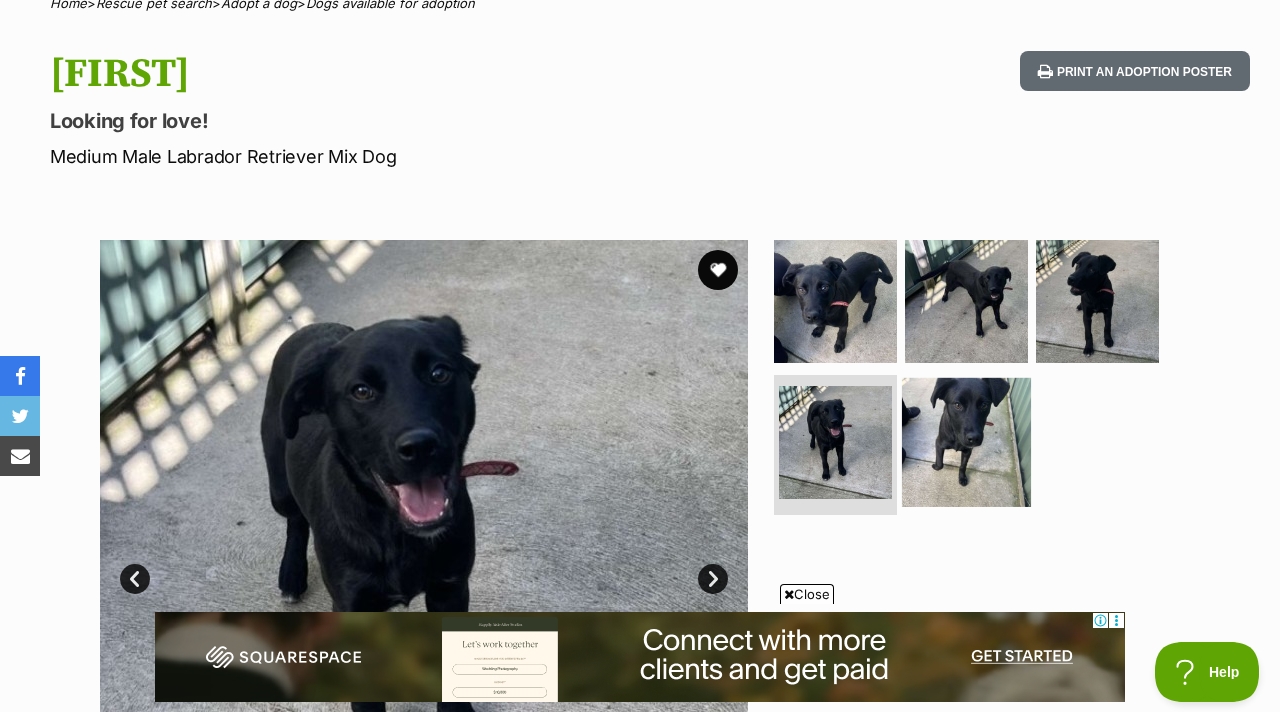 click at bounding box center [966, 442] 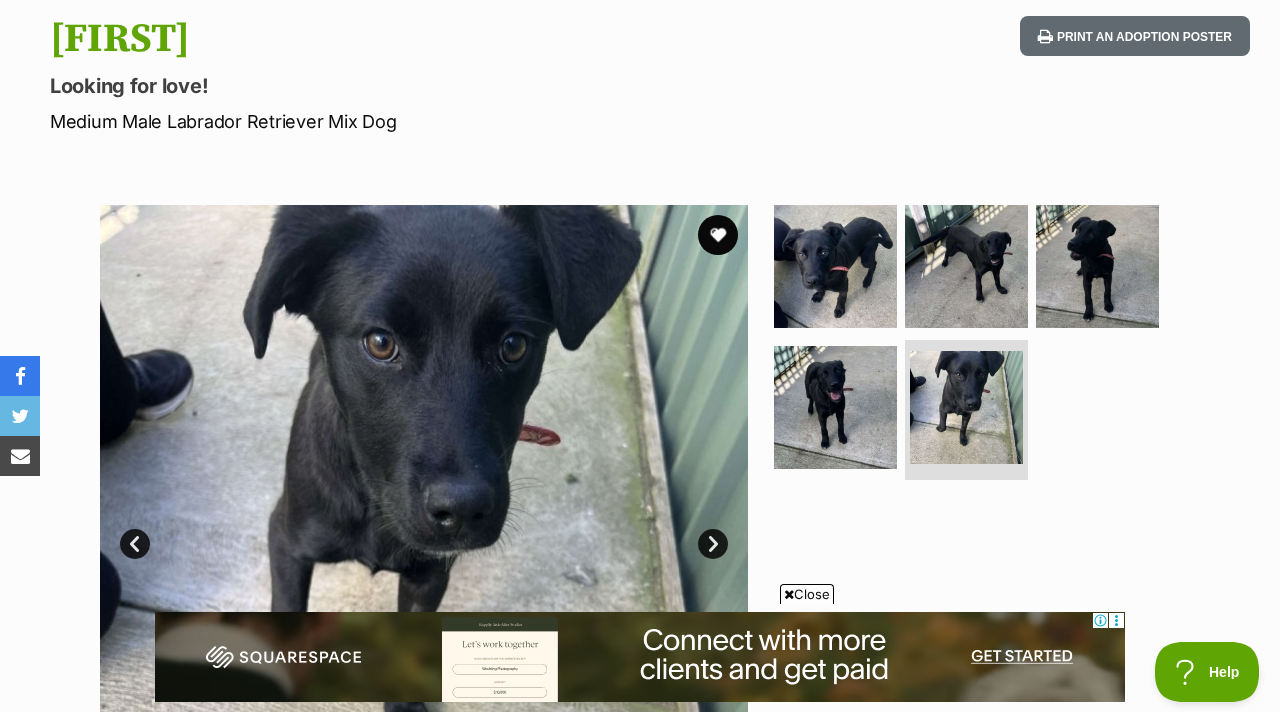 scroll, scrollTop: 0, scrollLeft: 0, axis: both 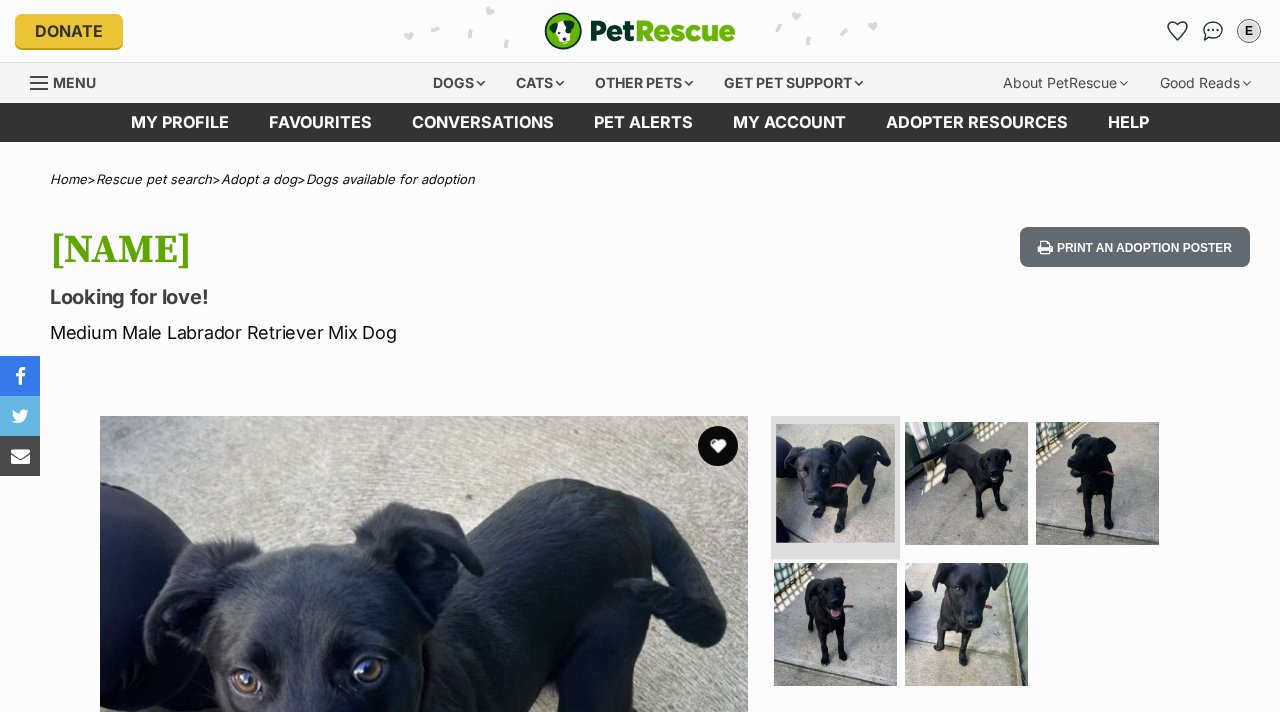 click at bounding box center [835, 483] 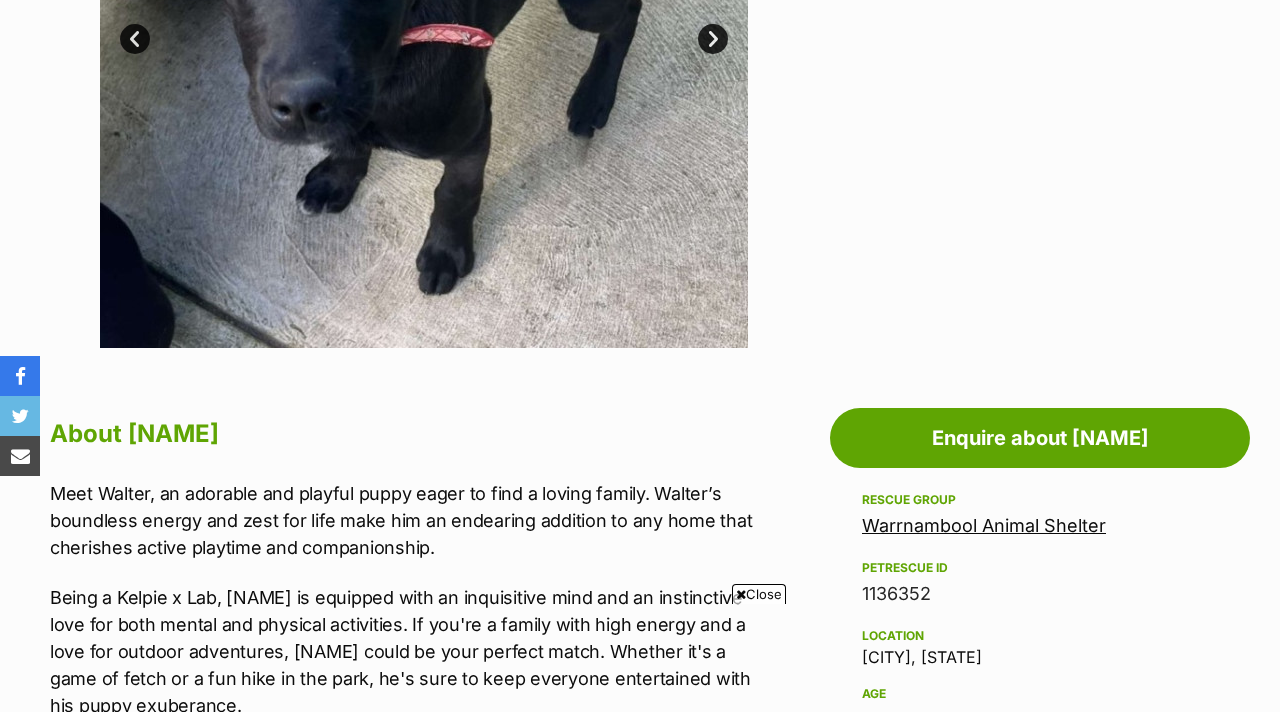 scroll, scrollTop: 0, scrollLeft: 0, axis: both 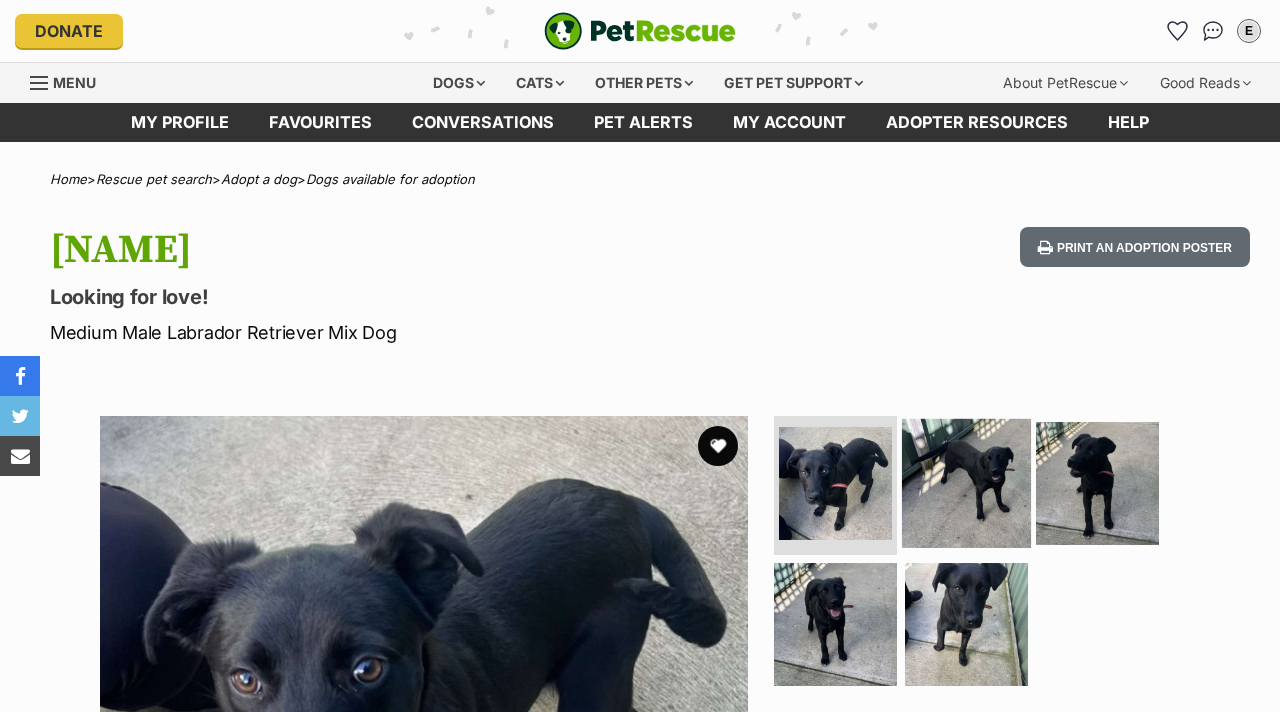 click at bounding box center (966, 482) 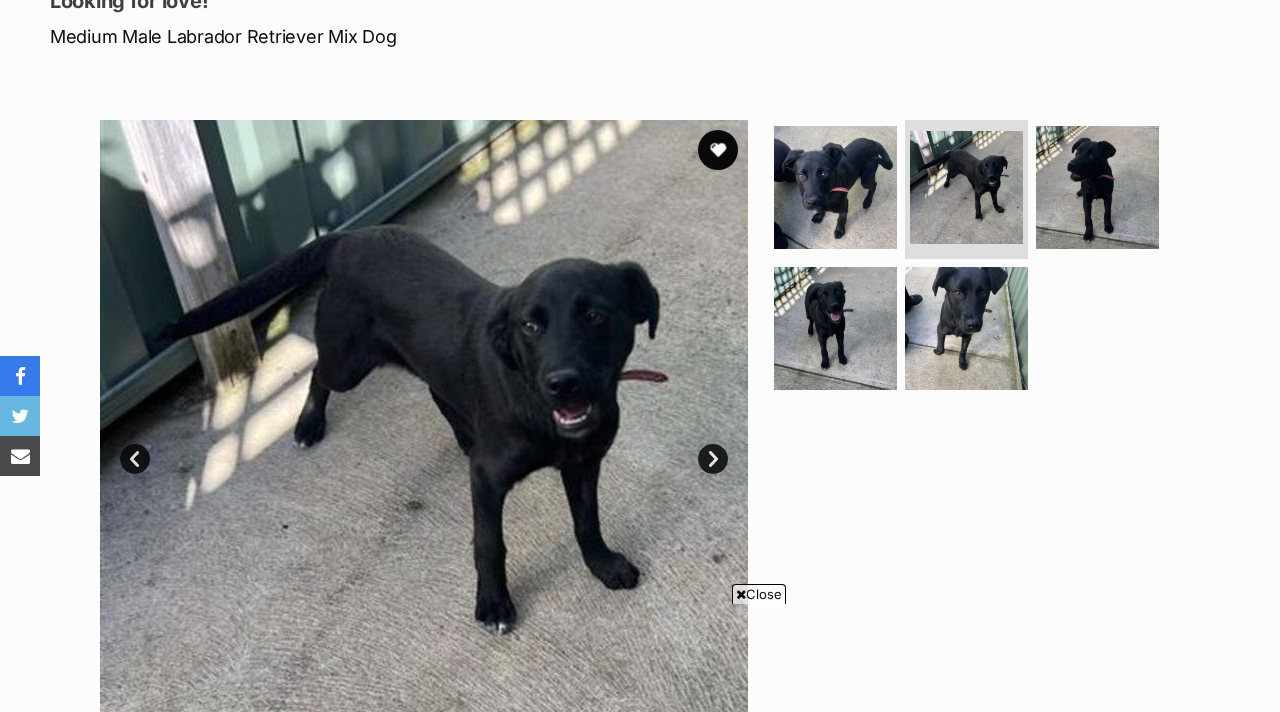 scroll, scrollTop: 299, scrollLeft: 0, axis: vertical 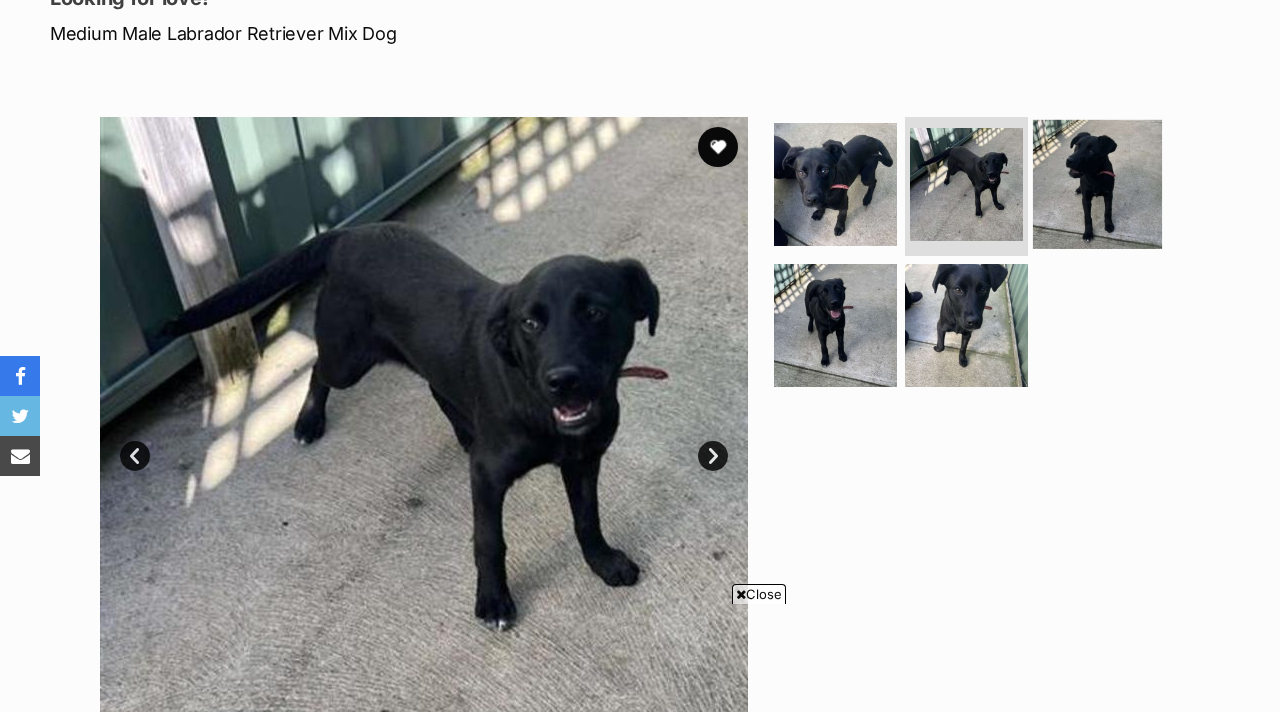 click at bounding box center [1097, 183] 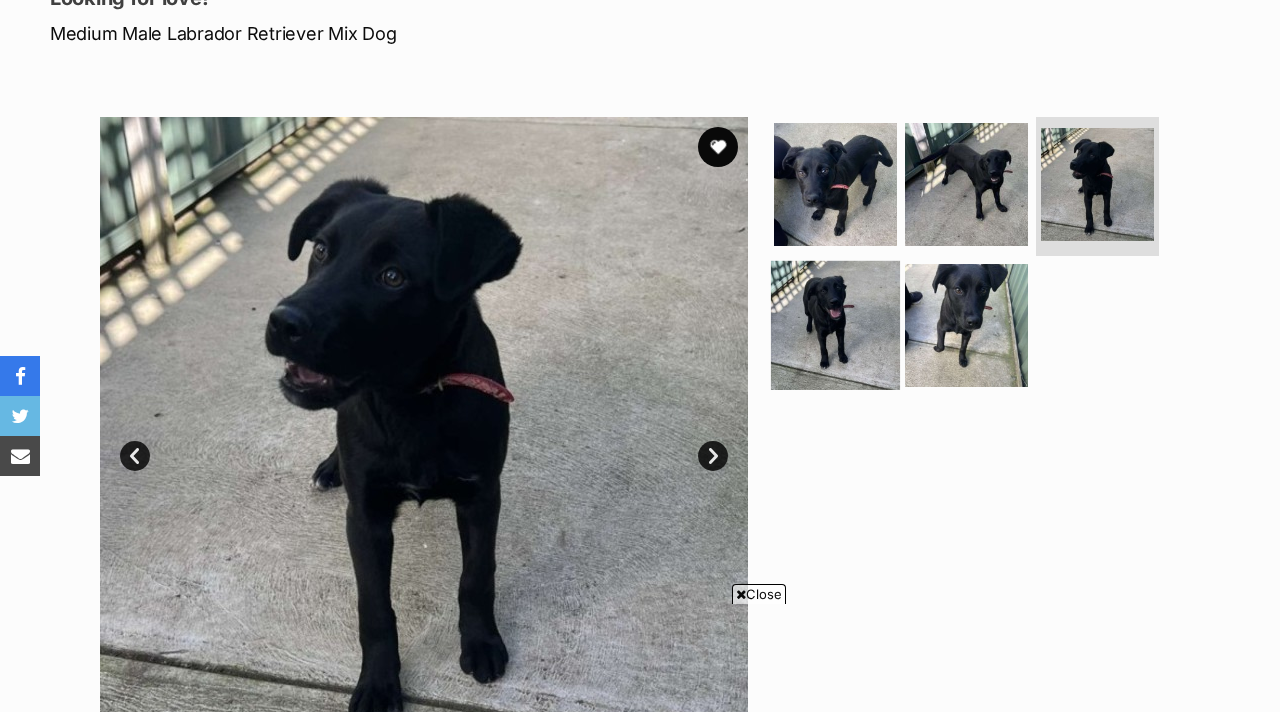 click at bounding box center [835, 325] 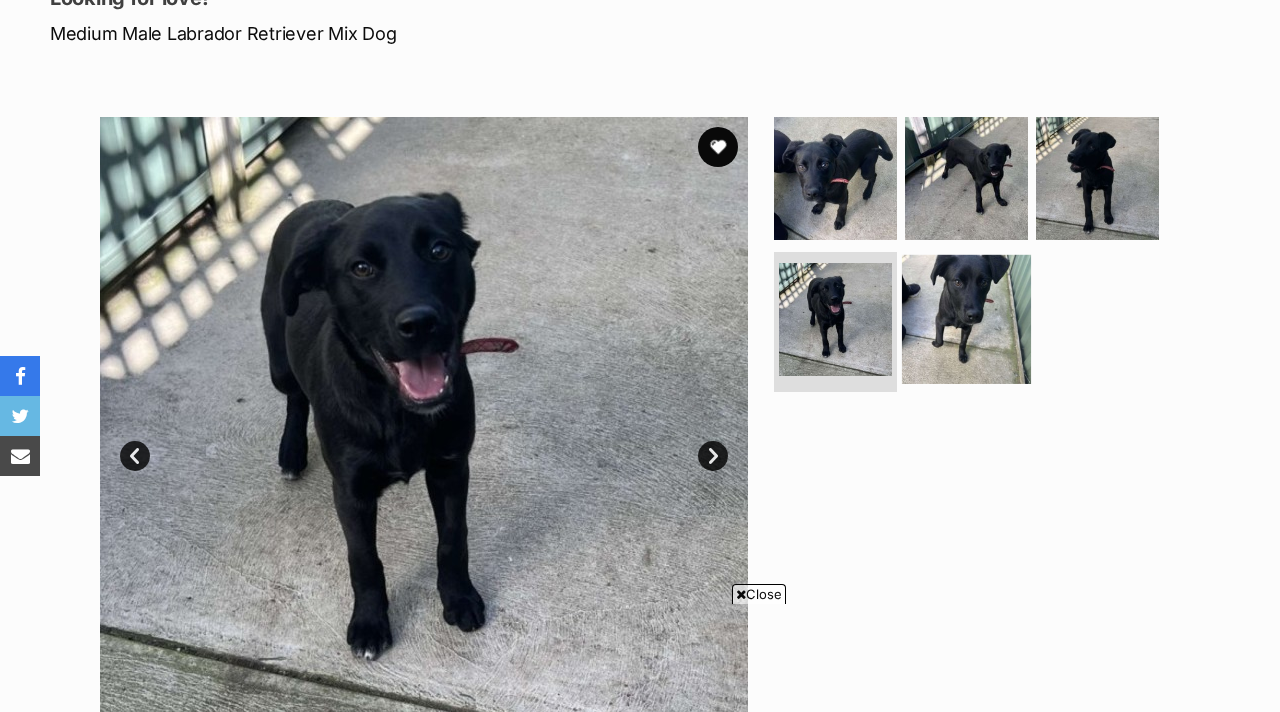 click at bounding box center [966, 319] 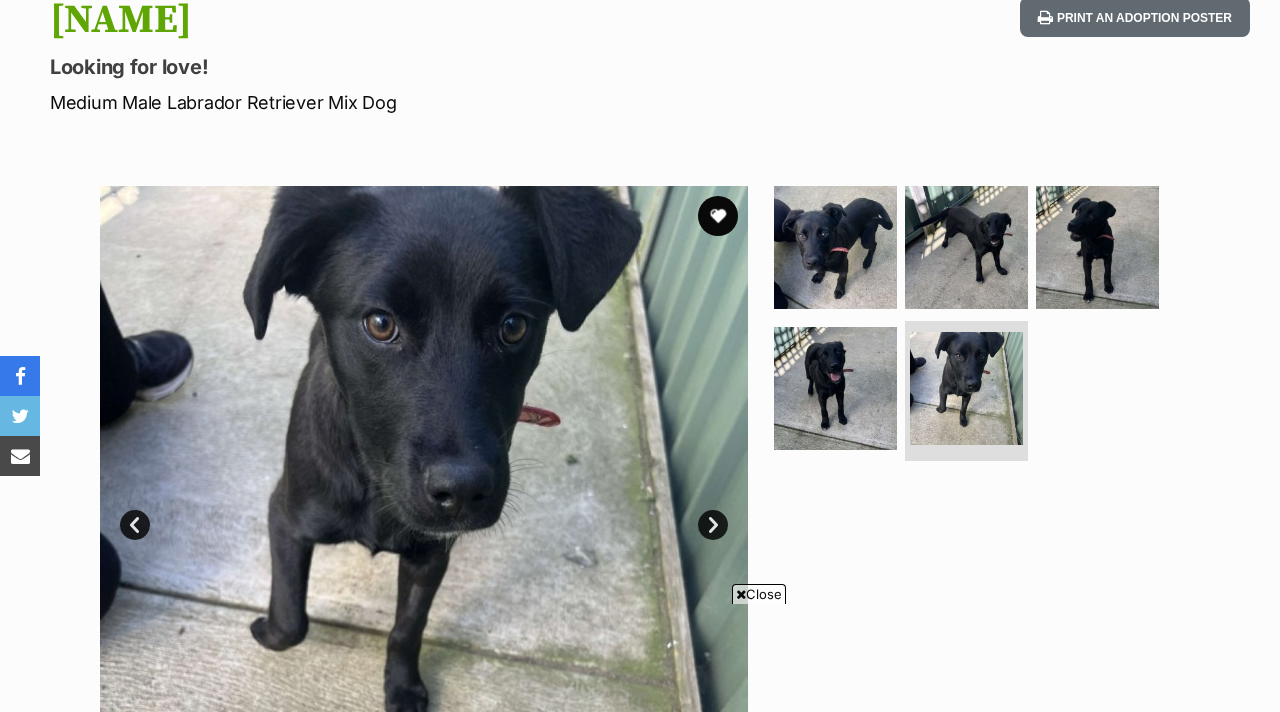 scroll, scrollTop: 238, scrollLeft: 0, axis: vertical 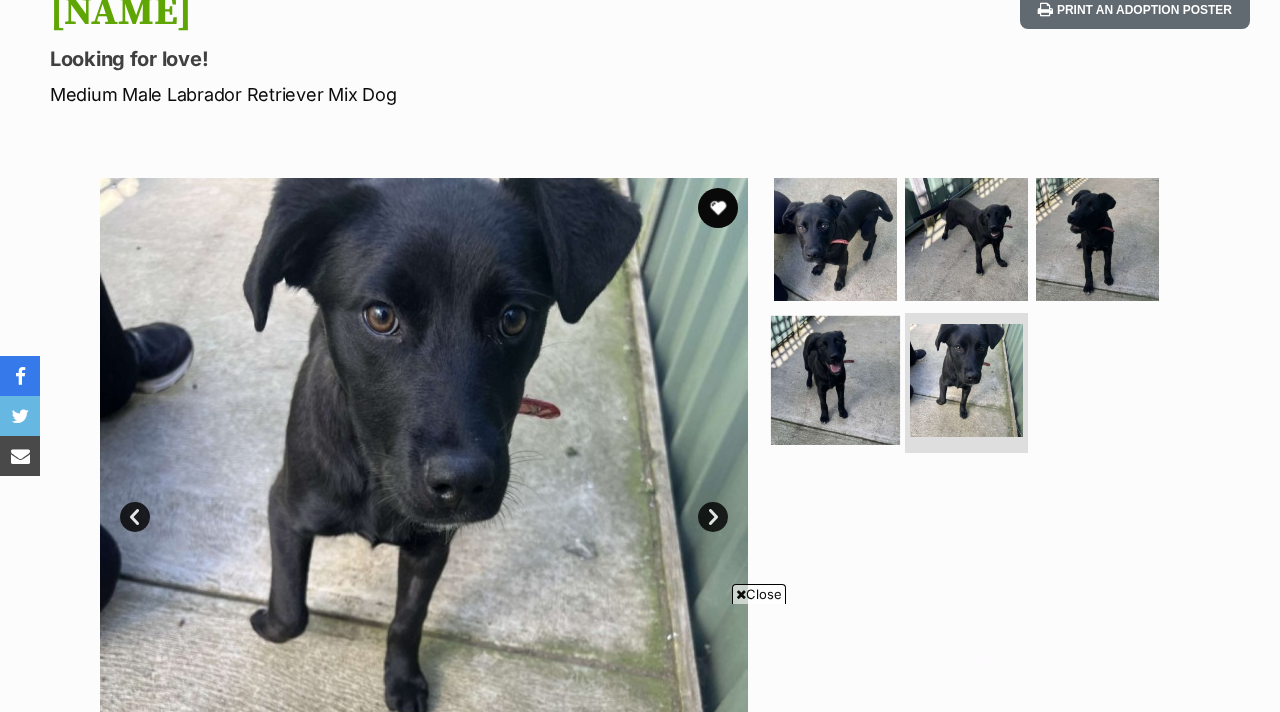 click at bounding box center [835, 380] 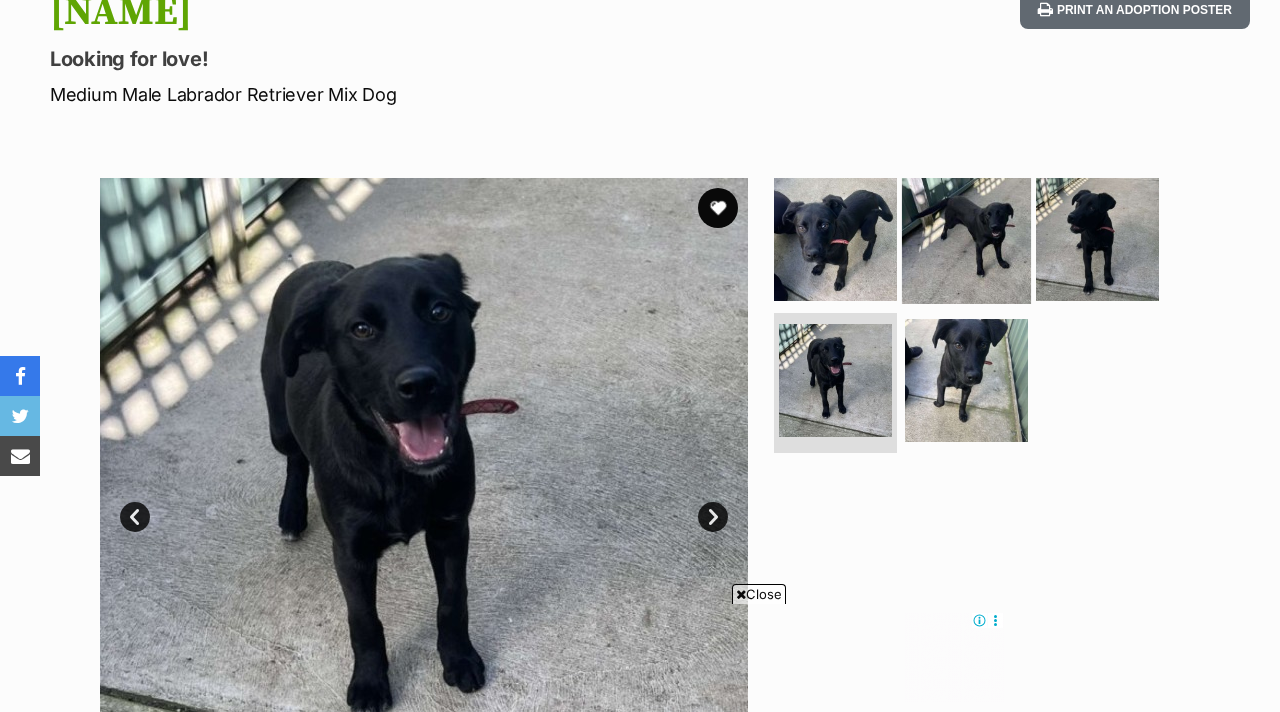 click at bounding box center [966, 238] 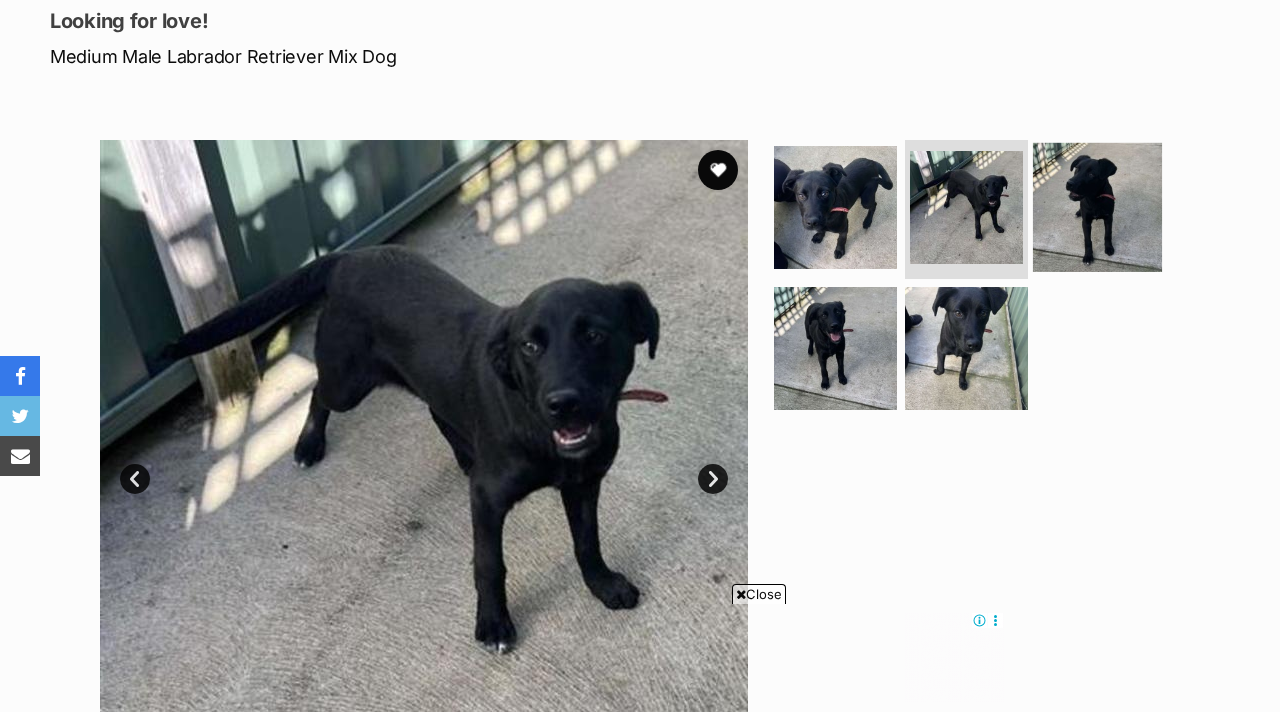 scroll, scrollTop: 289, scrollLeft: 0, axis: vertical 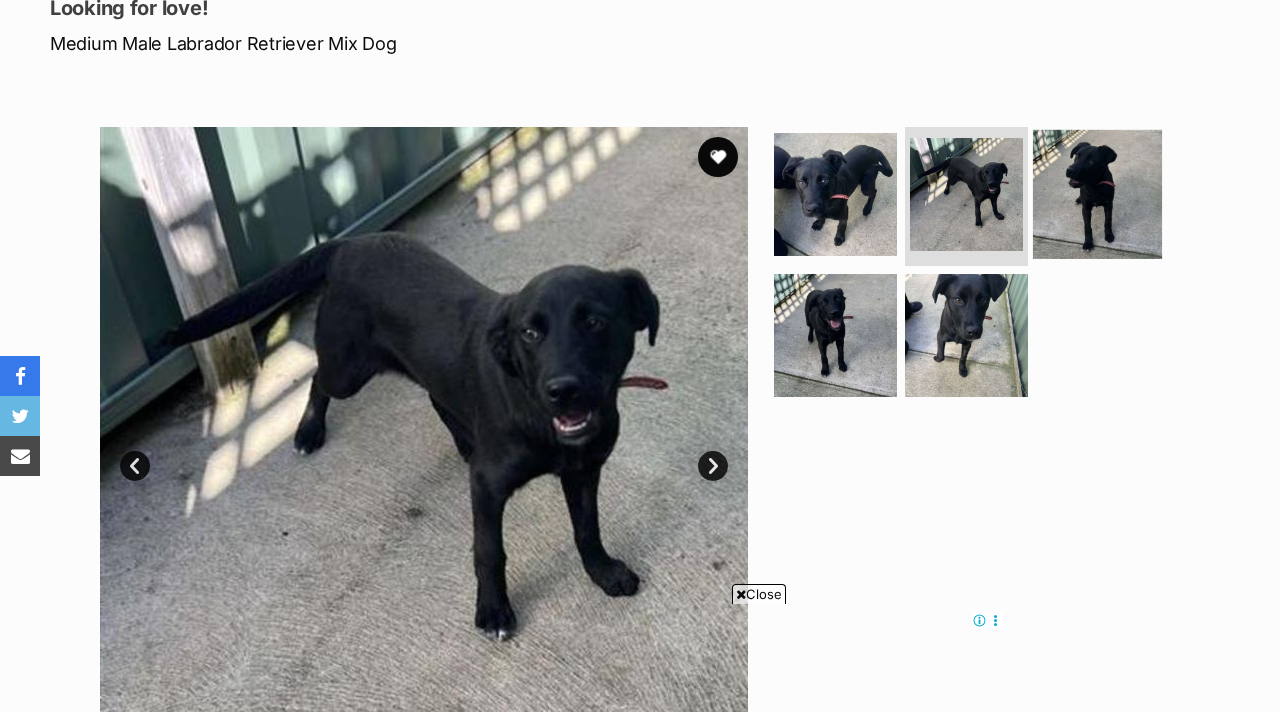 click at bounding box center [1097, 193] 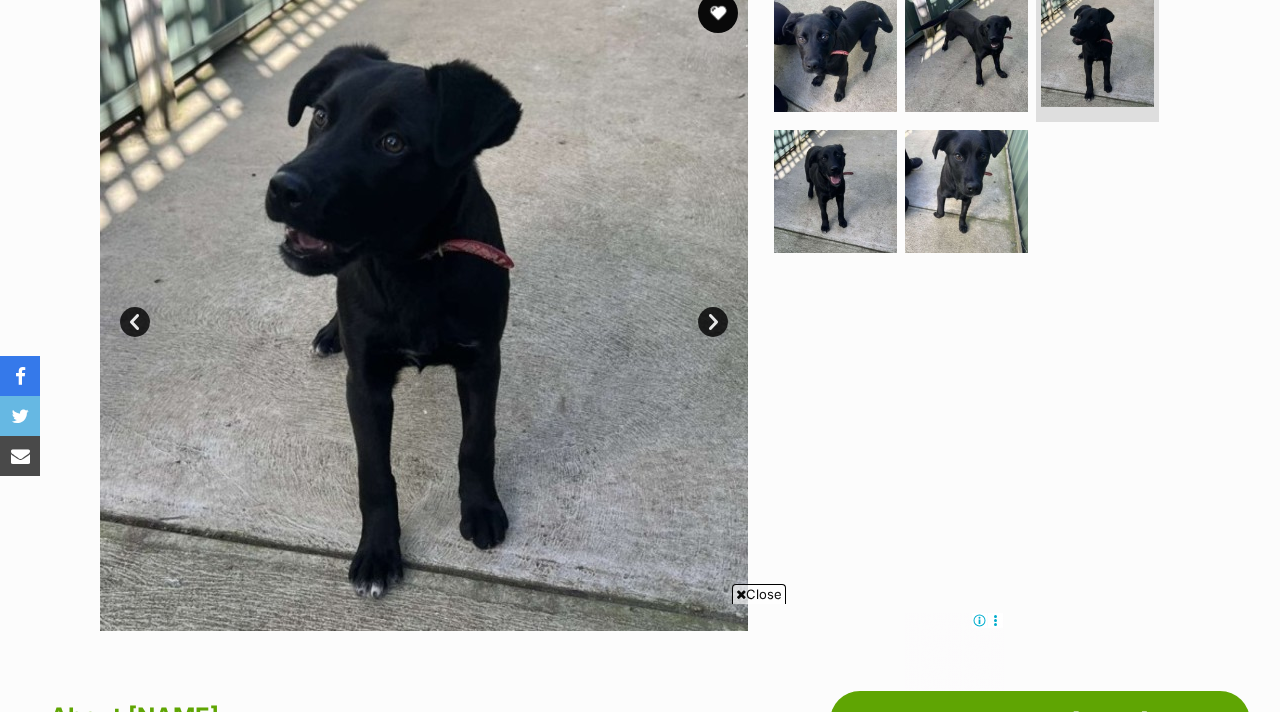 scroll, scrollTop: 409, scrollLeft: 0, axis: vertical 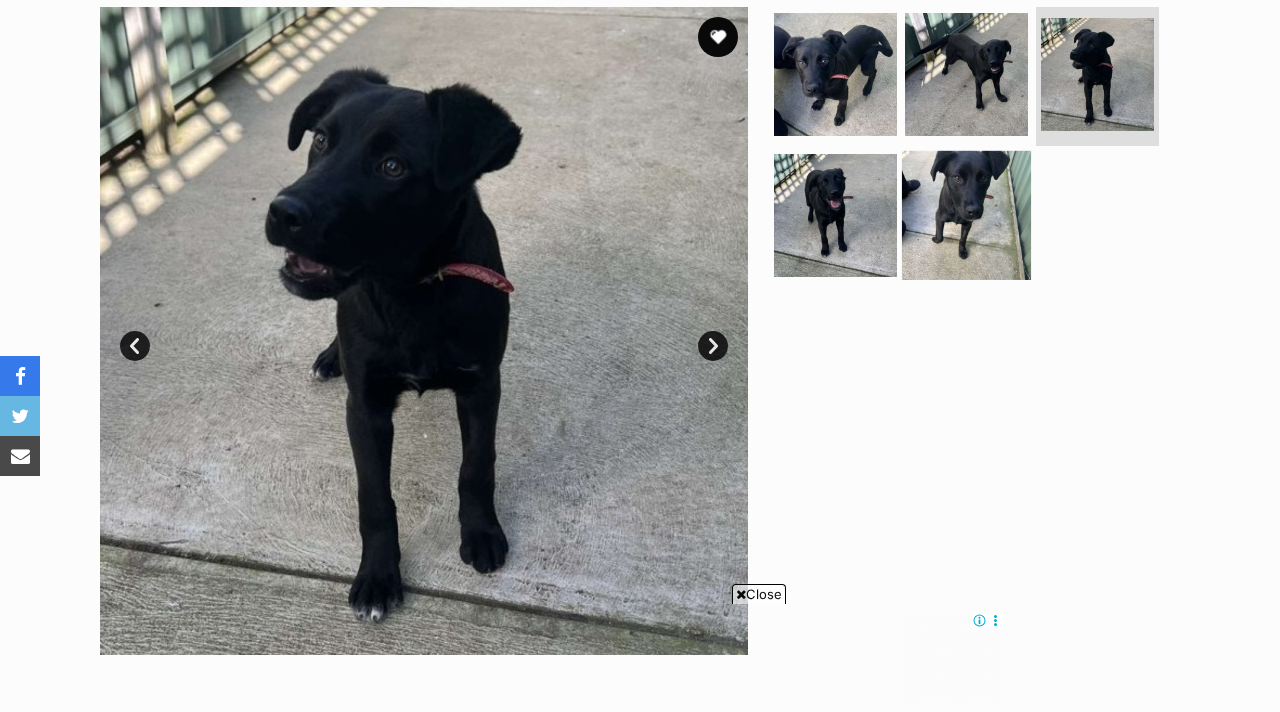 click at bounding box center [966, 215] 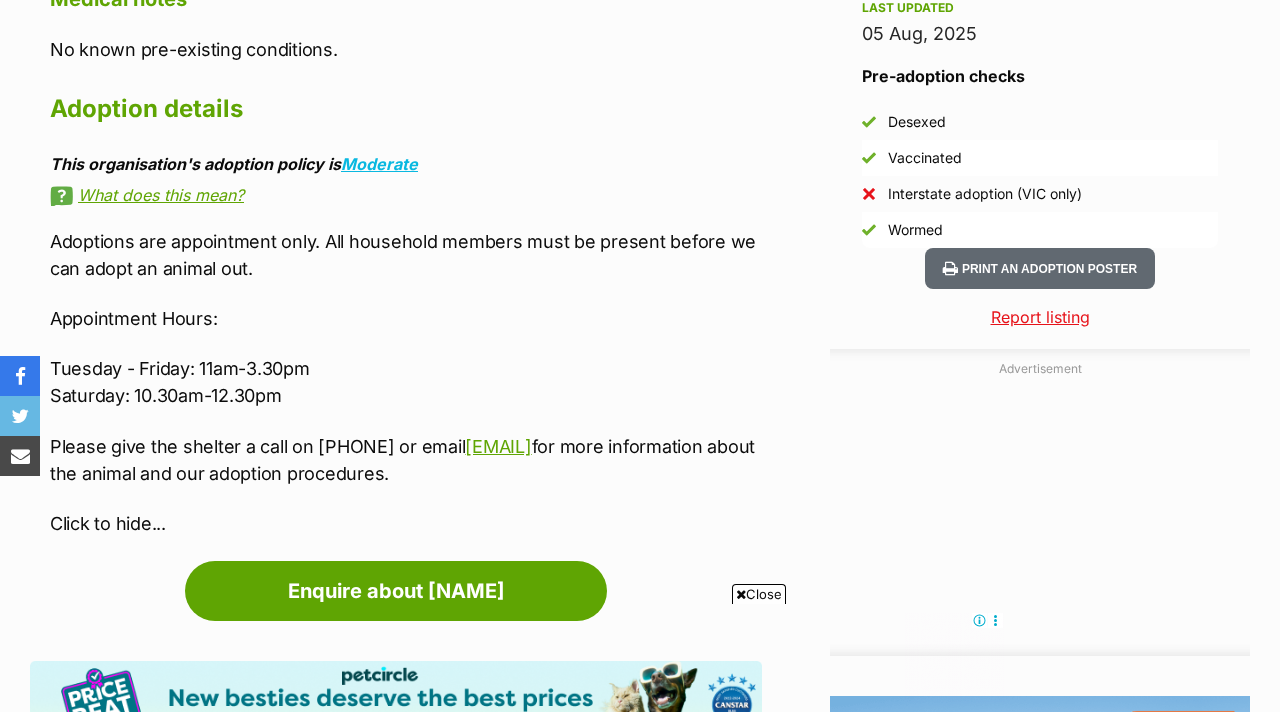 scroll, scrollTop: 0, scrollLeft: 0, axis: both 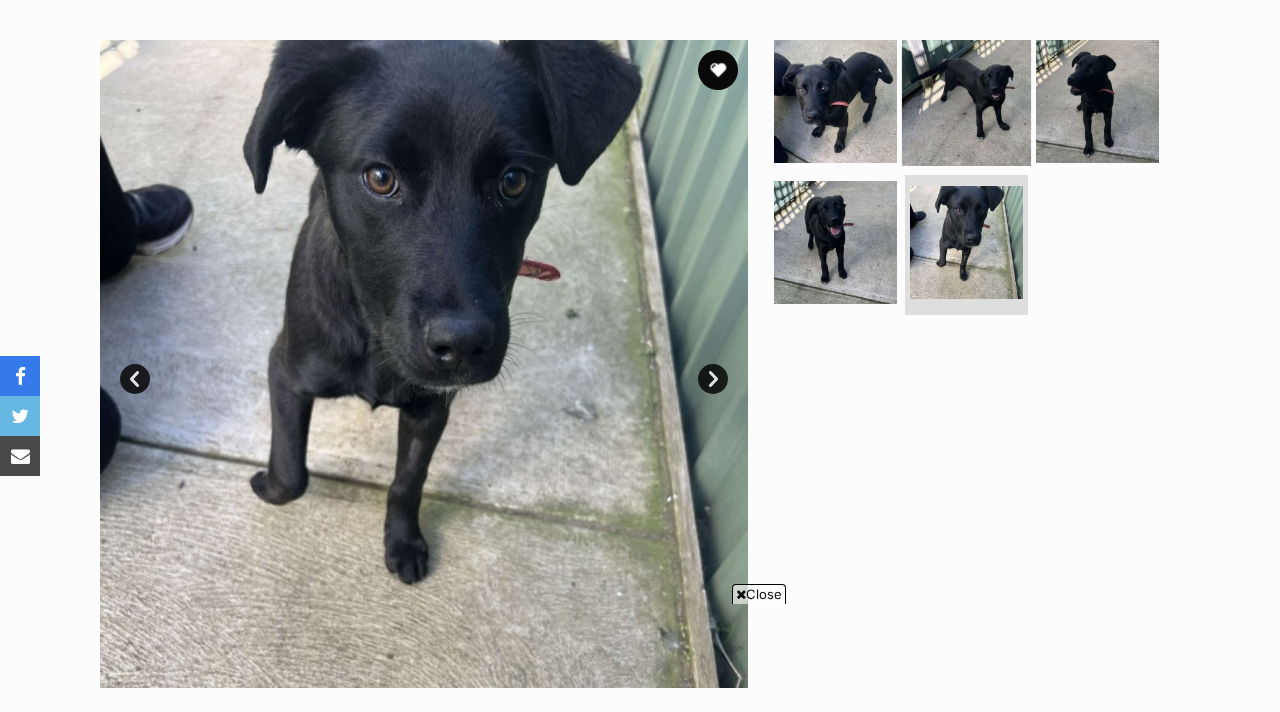 click at bounding box center [966, 100] 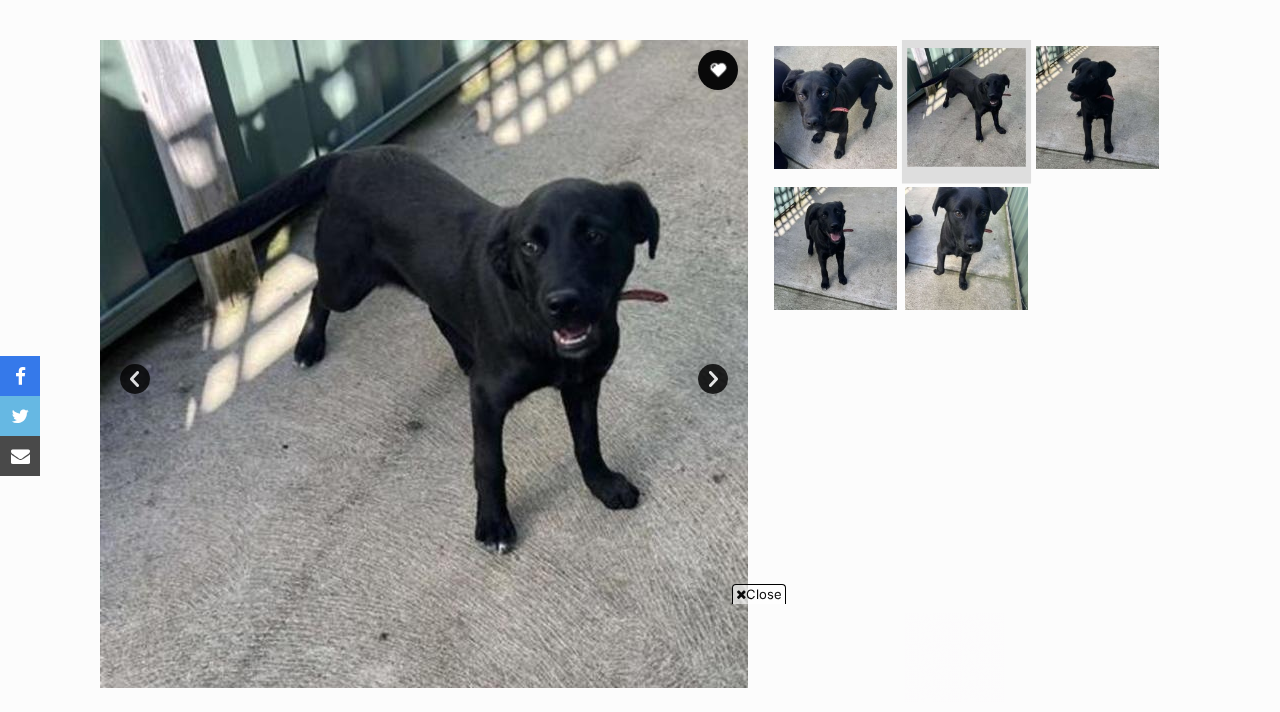 scroll, scrollTop: 0, scrollLeft: 0, axis: both 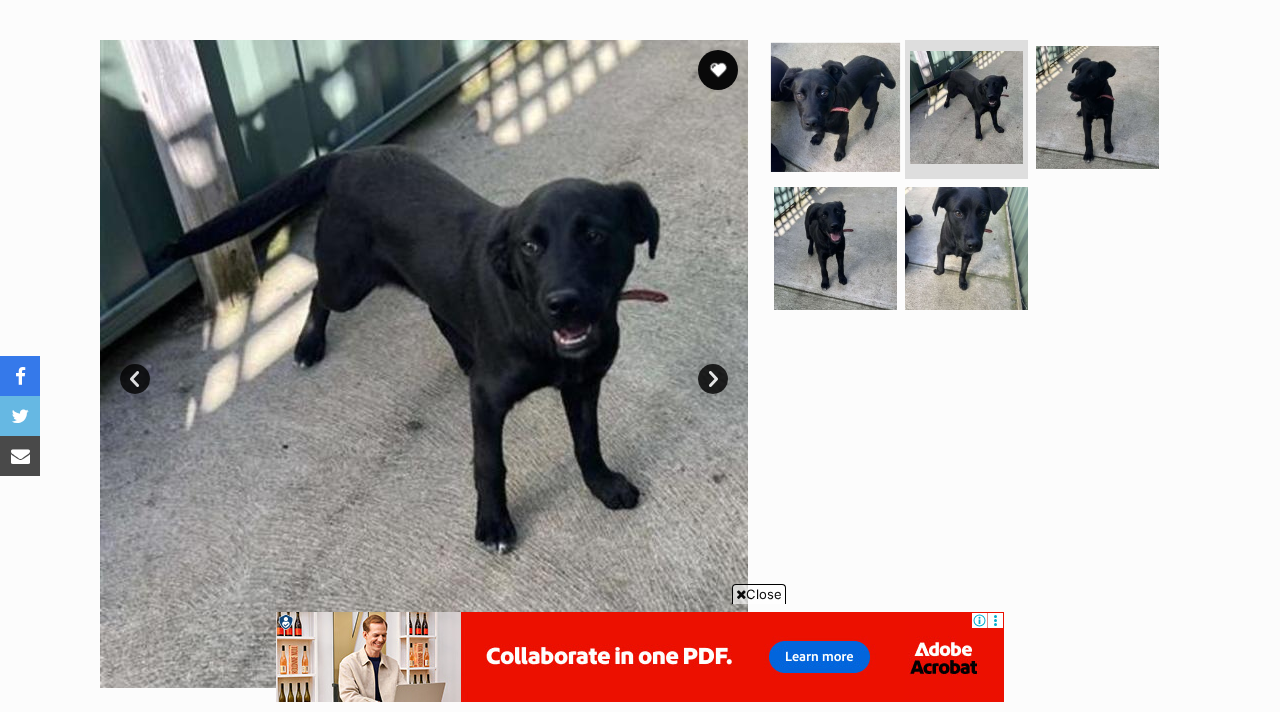 click at bounding box center [835, 106] 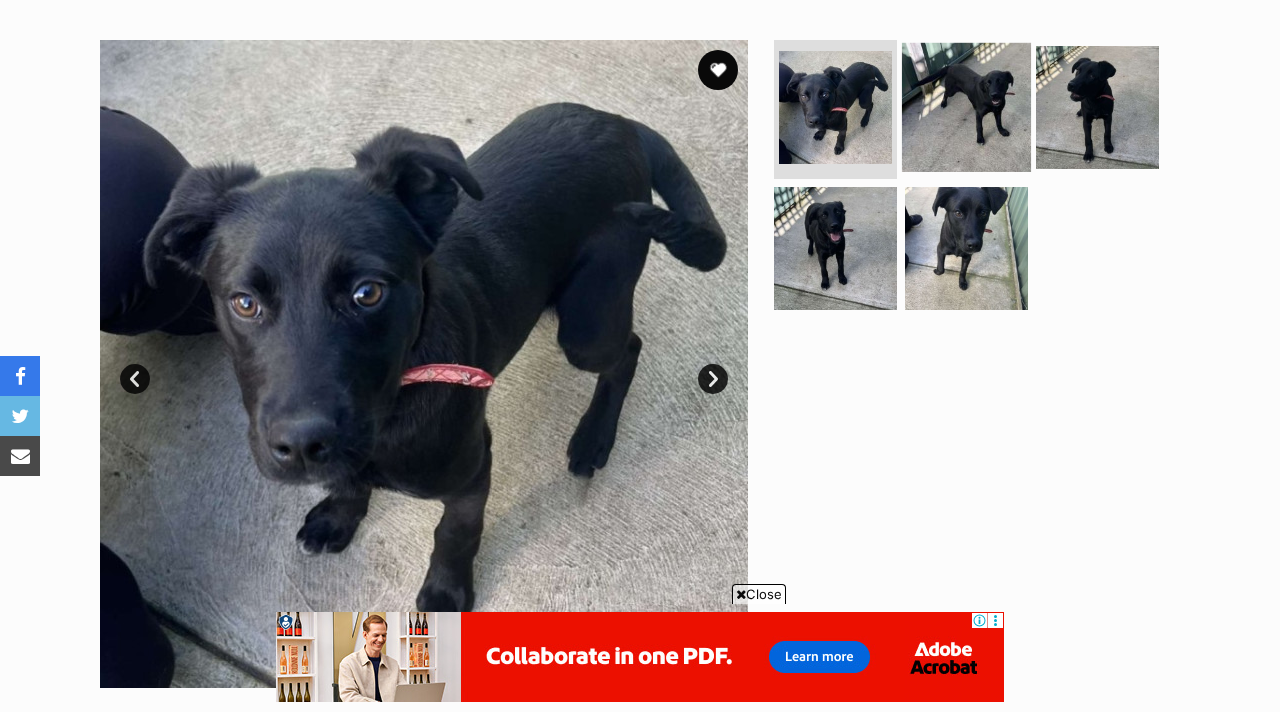 click at bounding box center (966, 106) 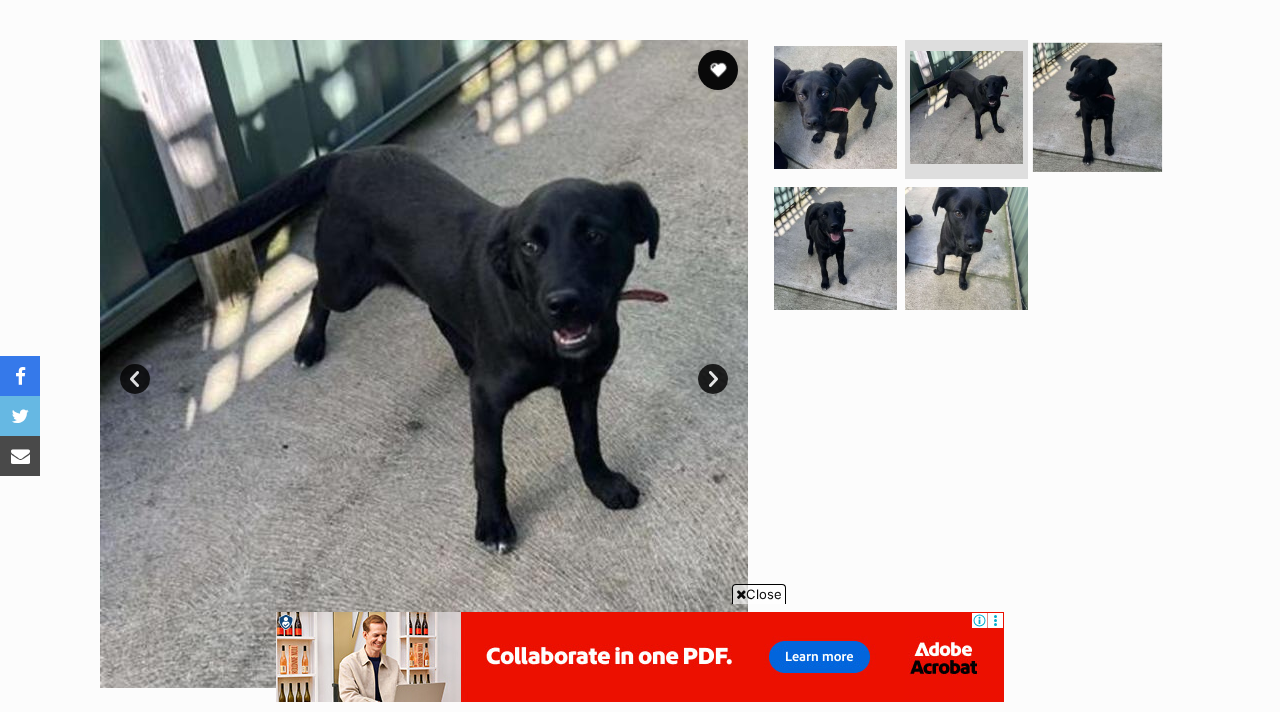 click at bounding box center (1097, 106) 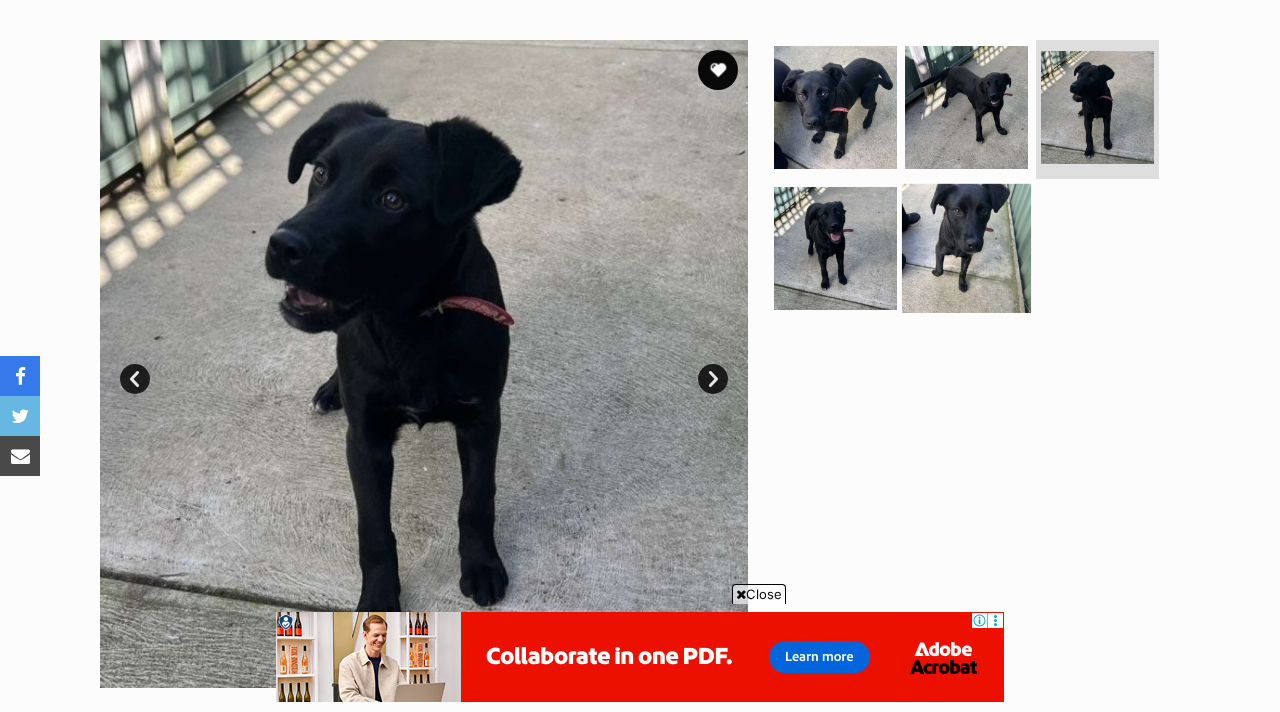 click at bounding box center [966, 248] 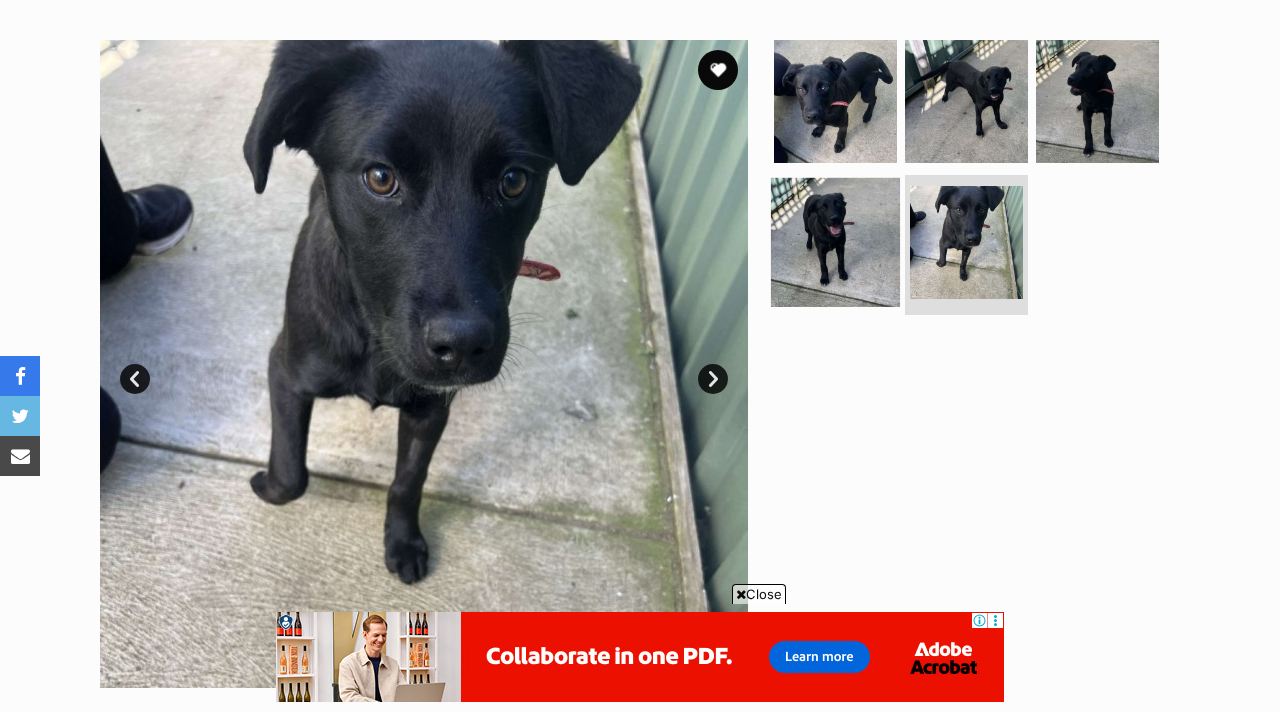 click at bounding box center (835, 242) 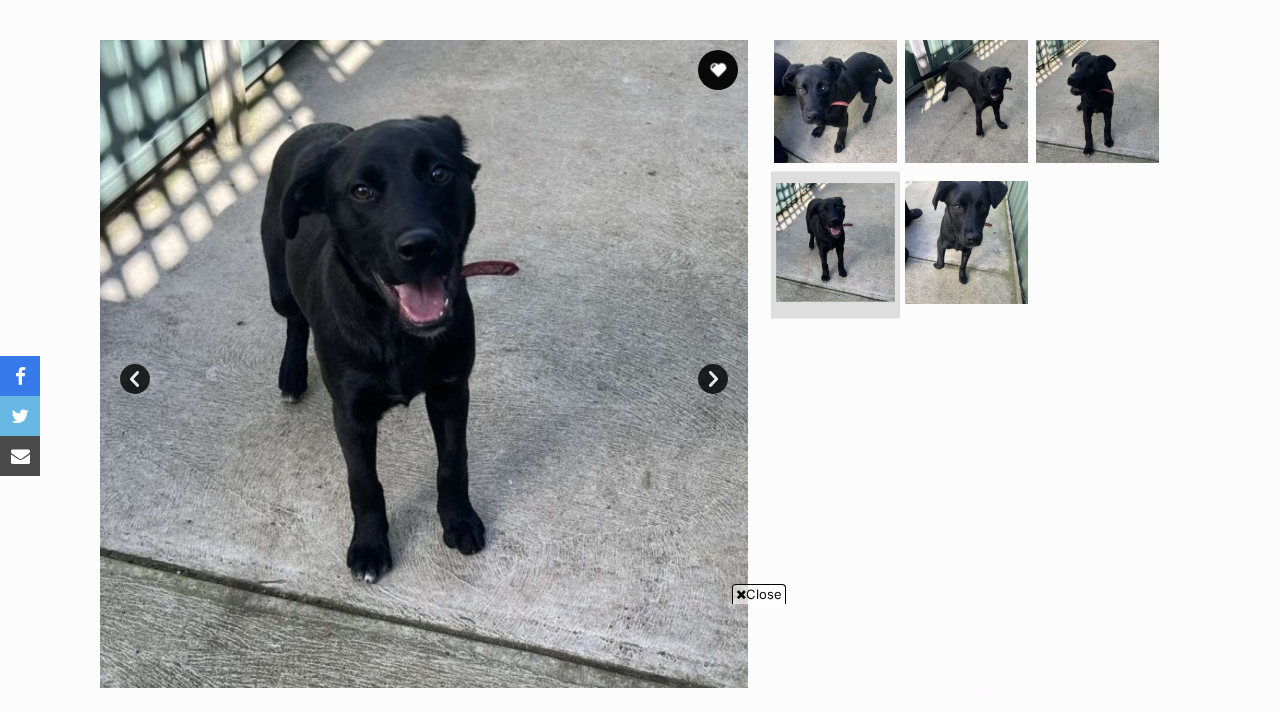 scroll, scrollTop: 0, scrollLeft: 0, axis: both 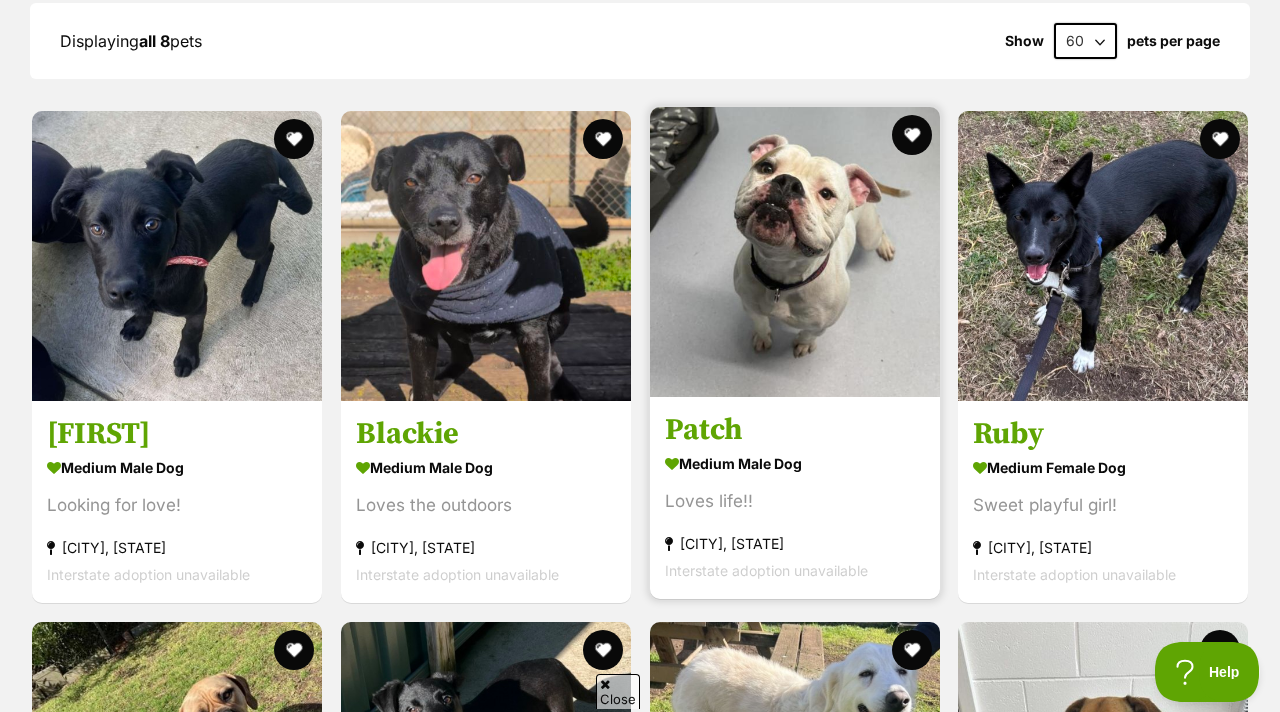 click at bounding box center [795, 252] 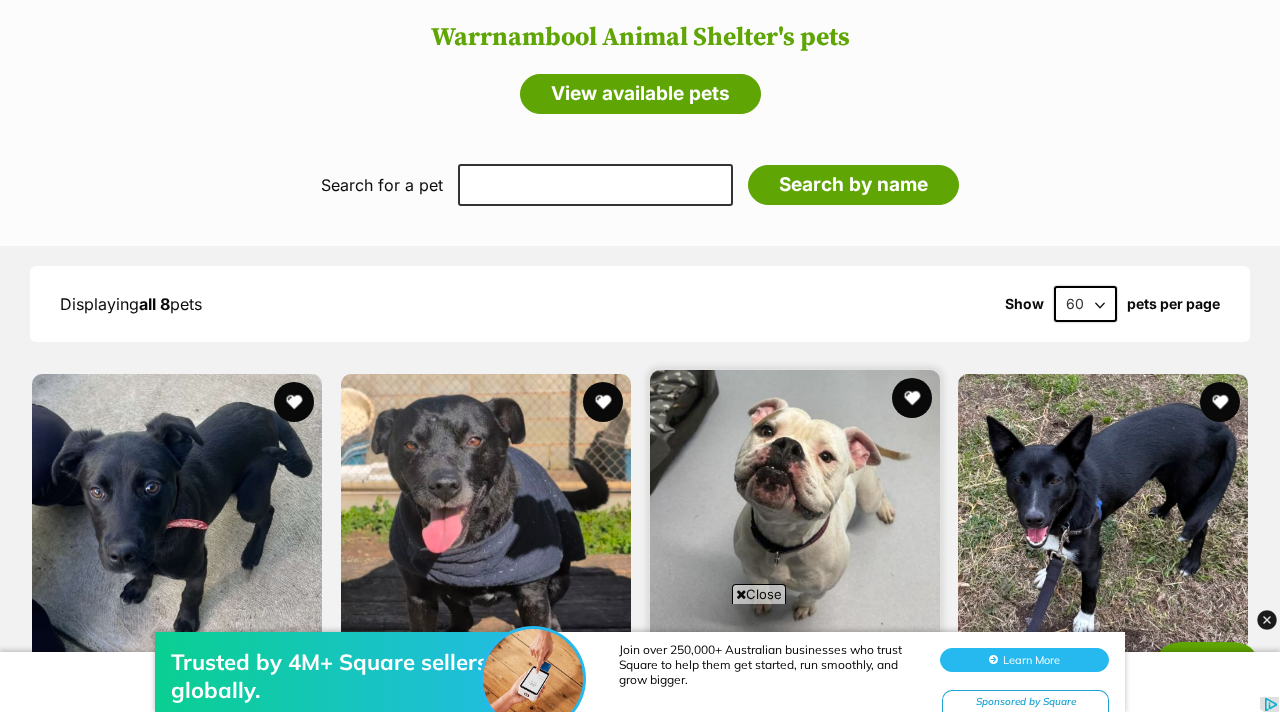 scroll, scrollTop: 1604, scrollLeft: 0, axis: vertical 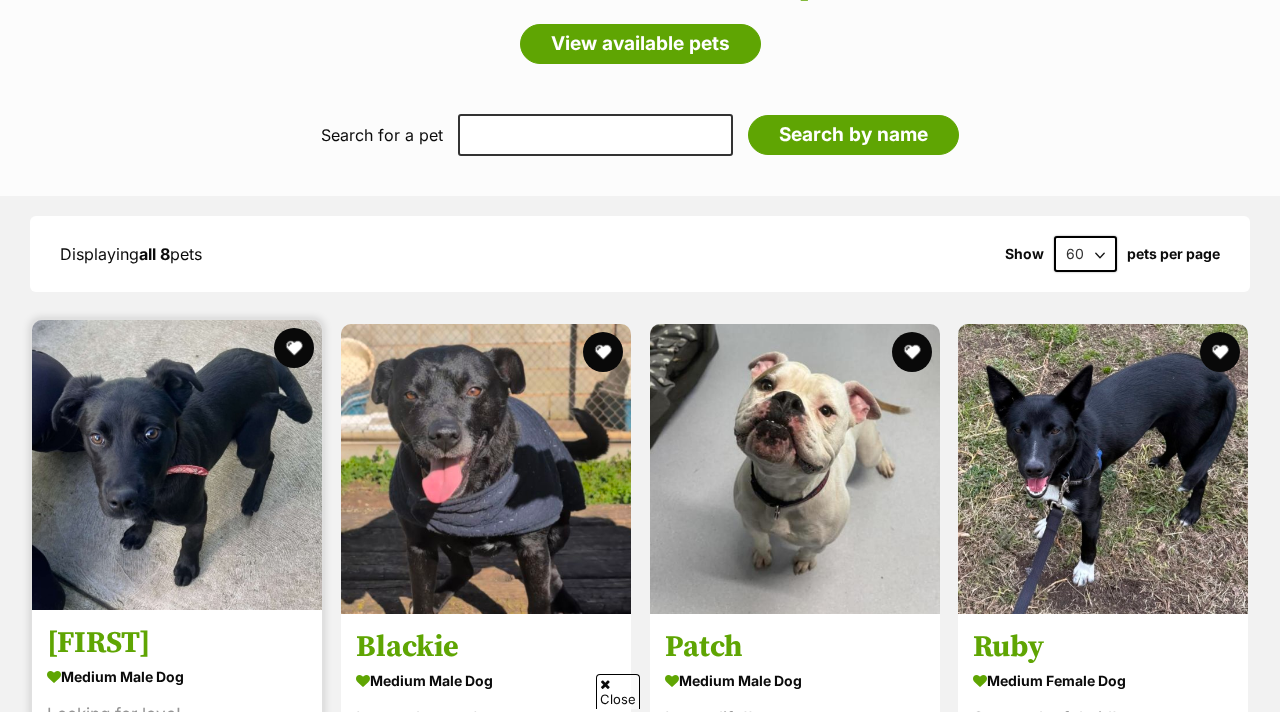 click at bounding box center [177, 465] 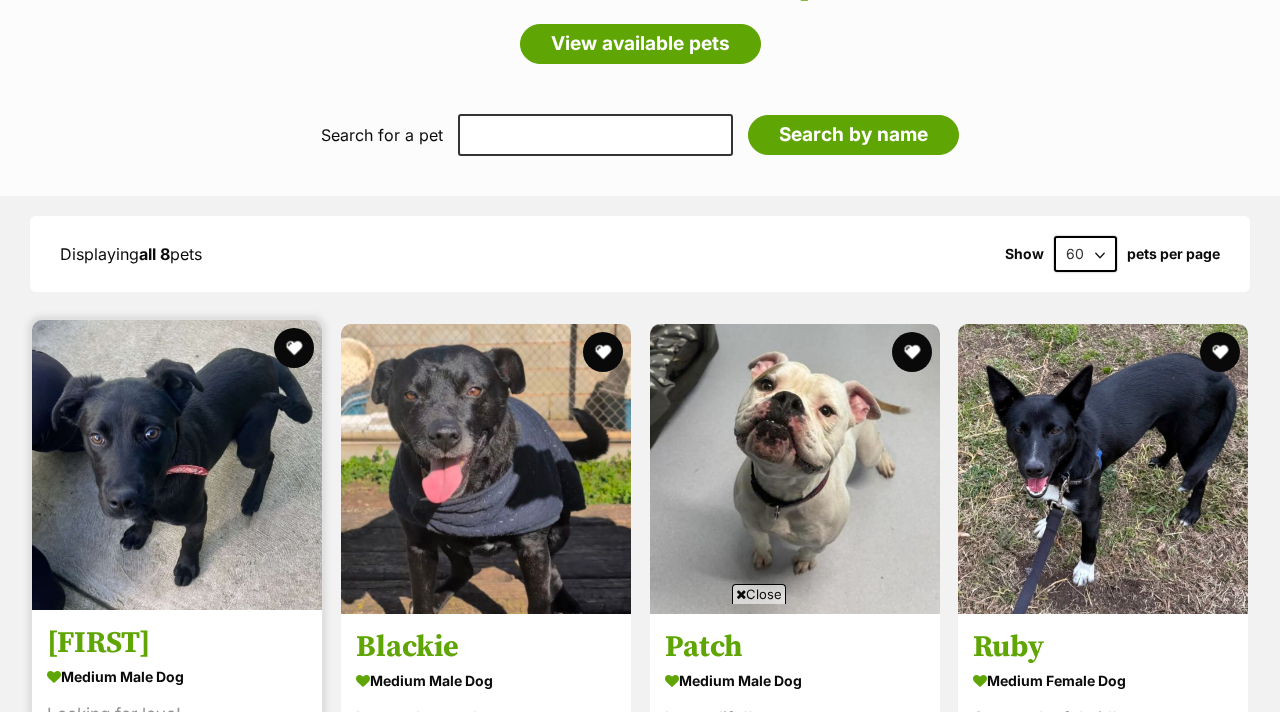 scroll, scrollTop: 0, scrollLeft: 0, axis: both 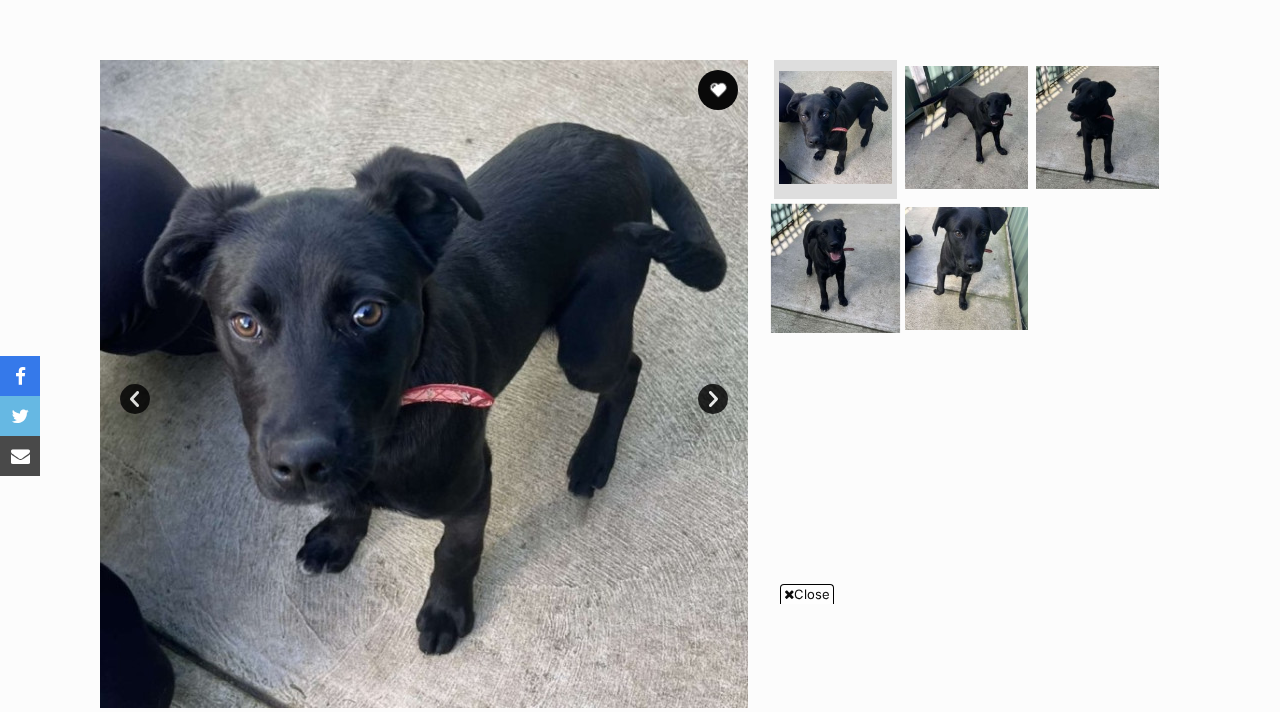 click at bounding box center [835, 268] 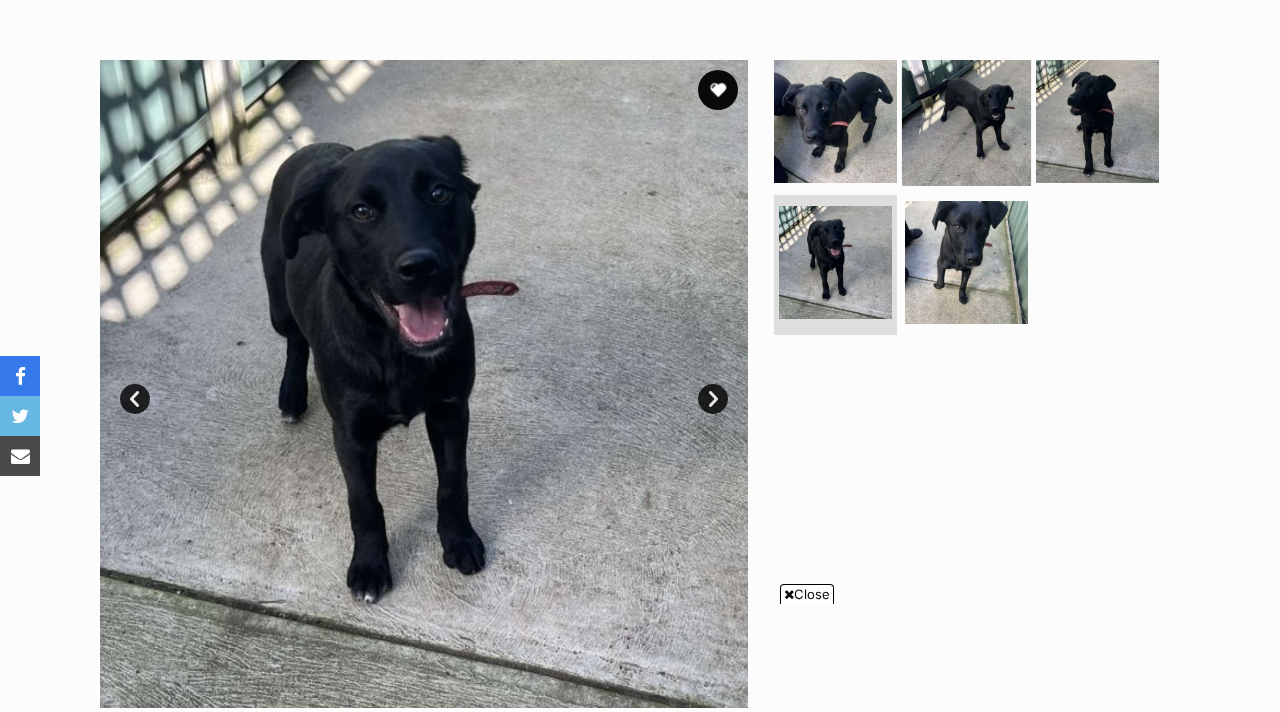 click at bounding box center (966, 120) 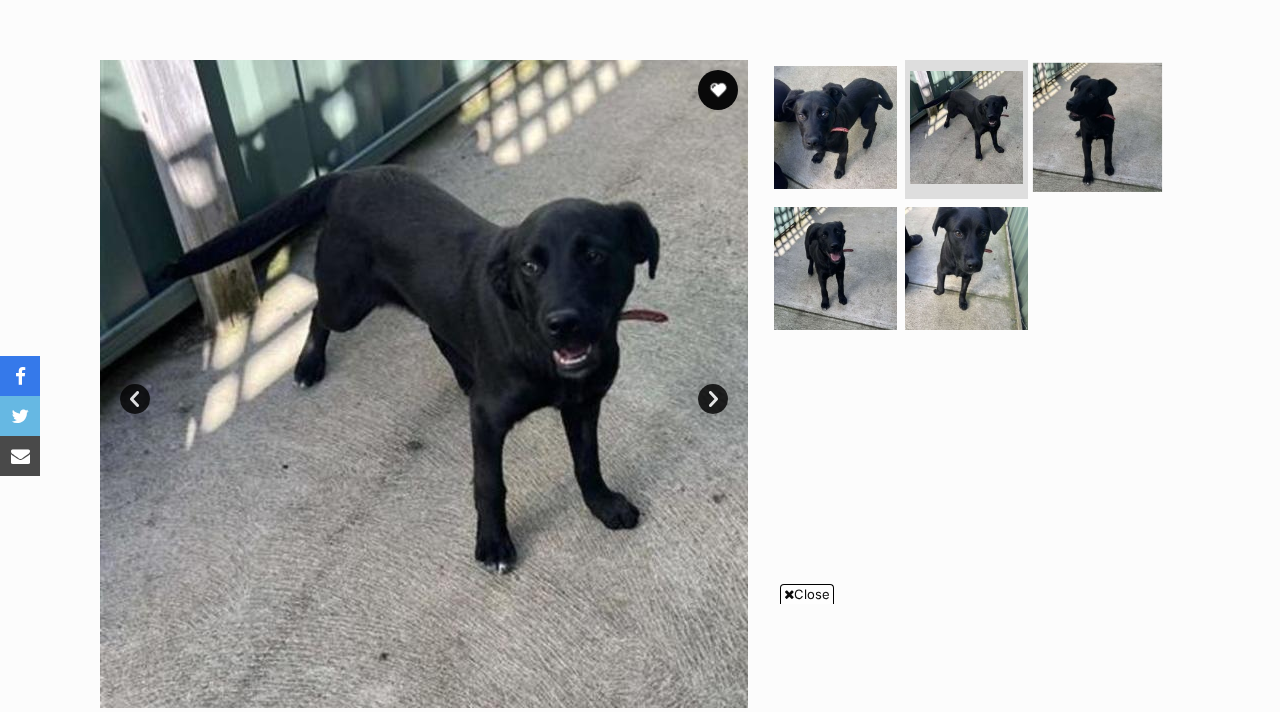 click at bounding box center (1097, 126) 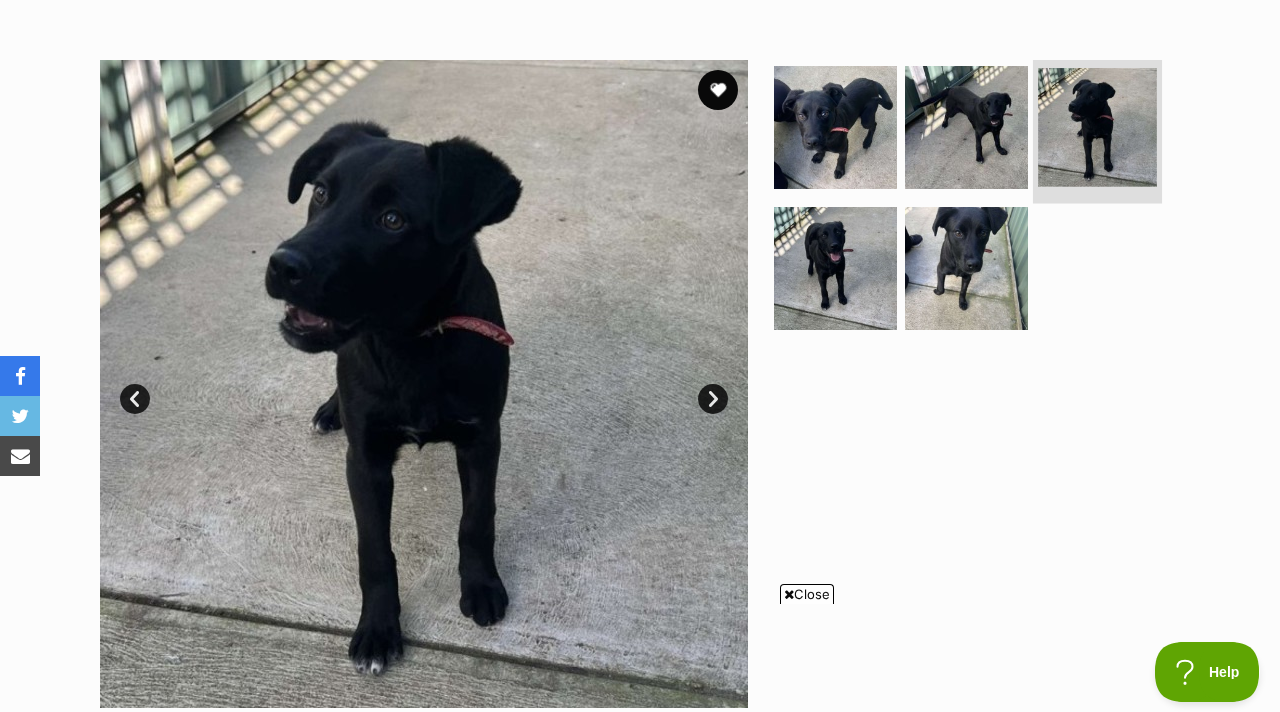 scroll, scrollTop: 0, scrollLeft: 0, axis: both 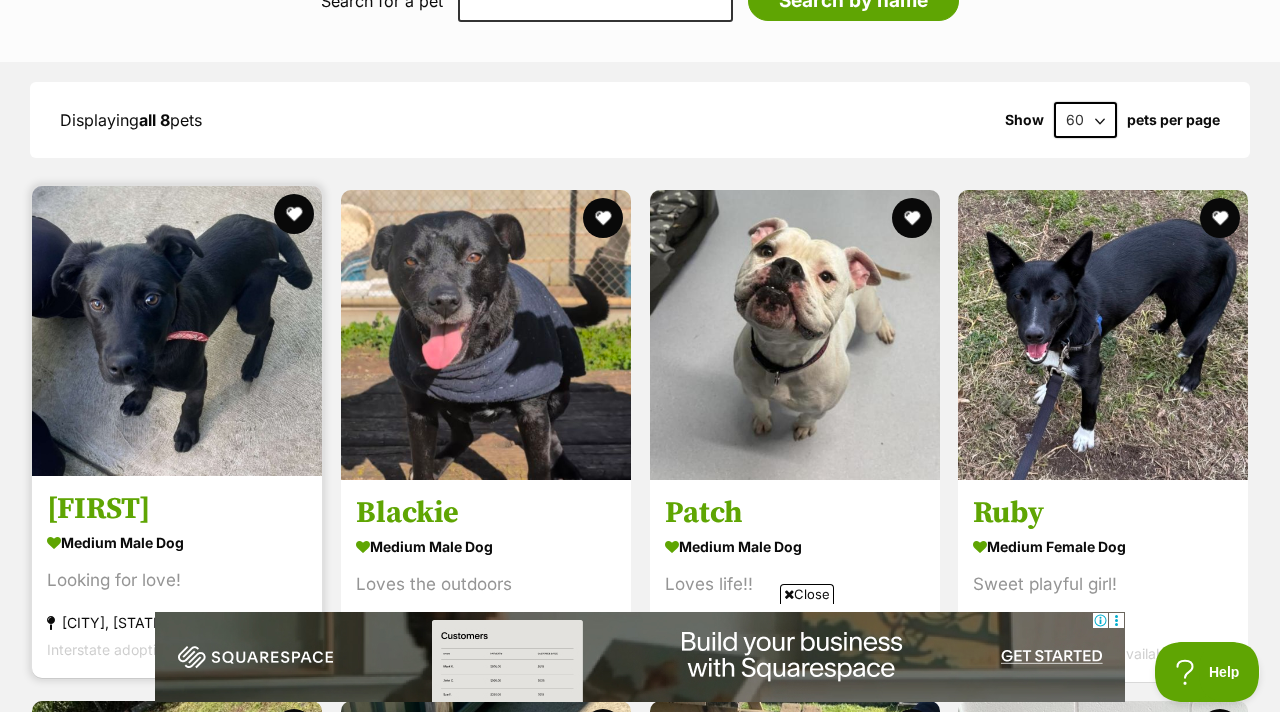 click at bounding box center (177, 331) 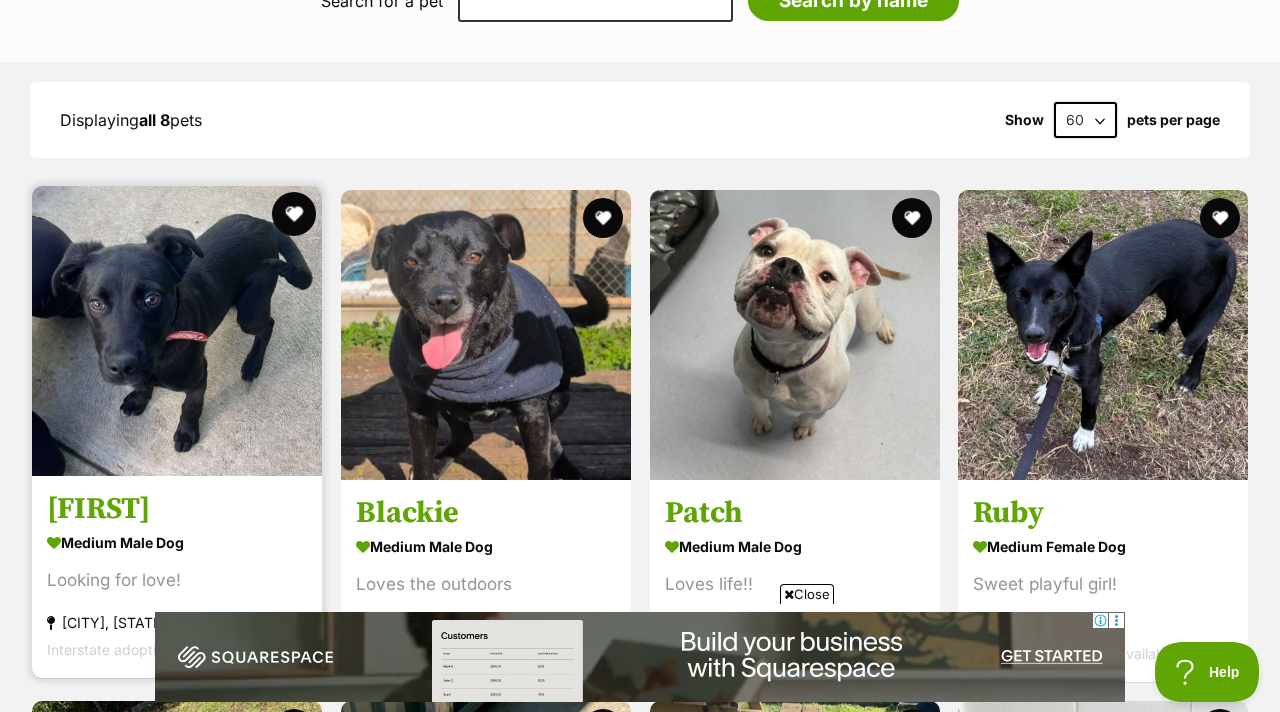 click at bounding box center (294, 214) 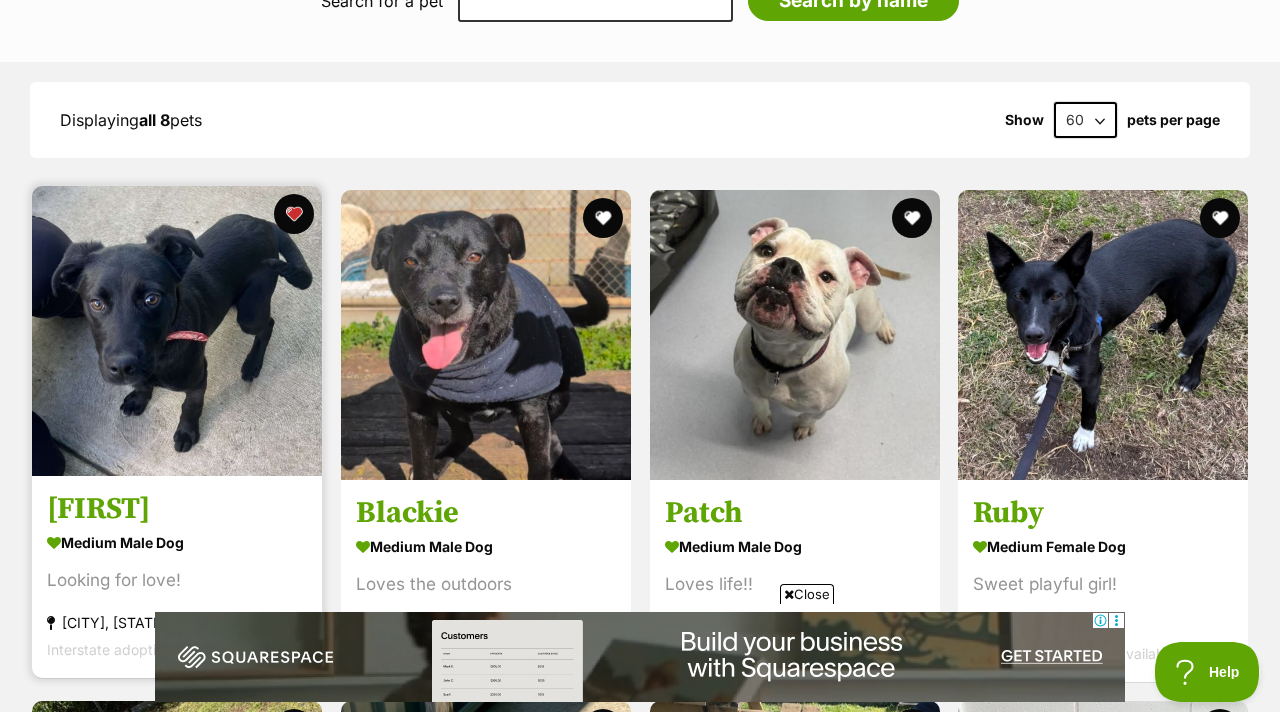 scroll, scrollTop: 1826, scrollLeft: 0, axis: vertical 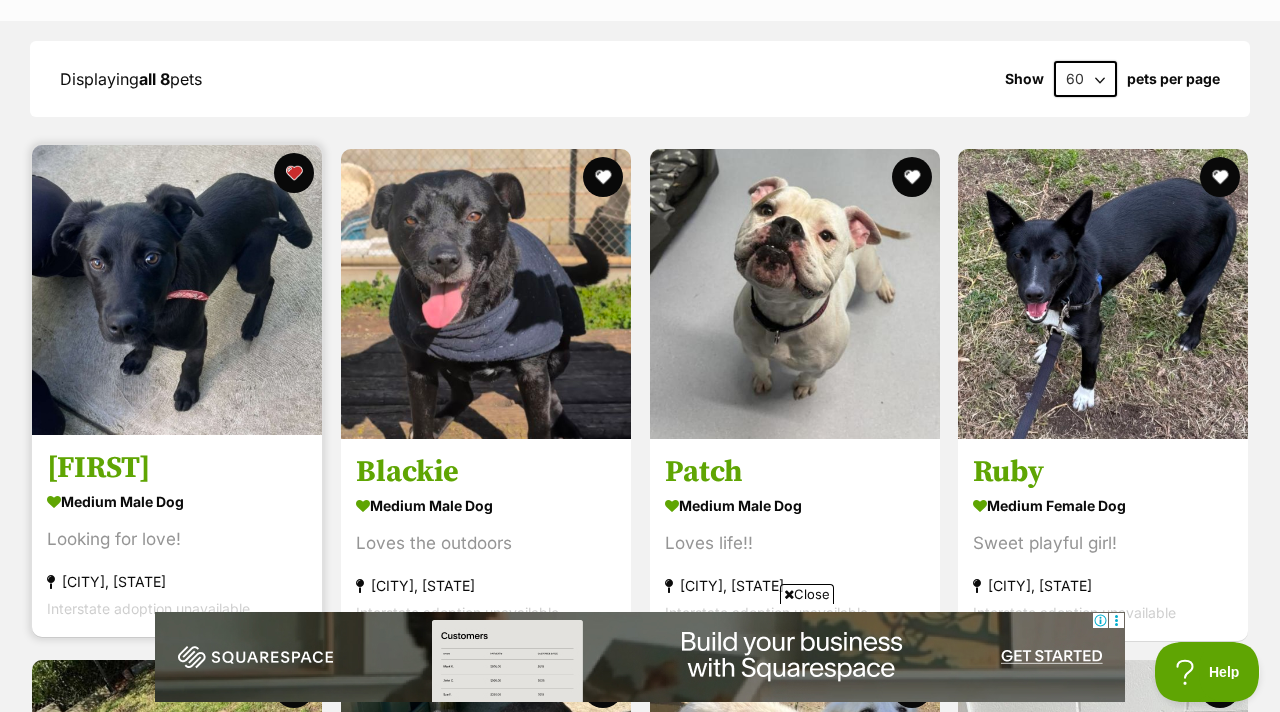 click at bounding box center [177, 290] 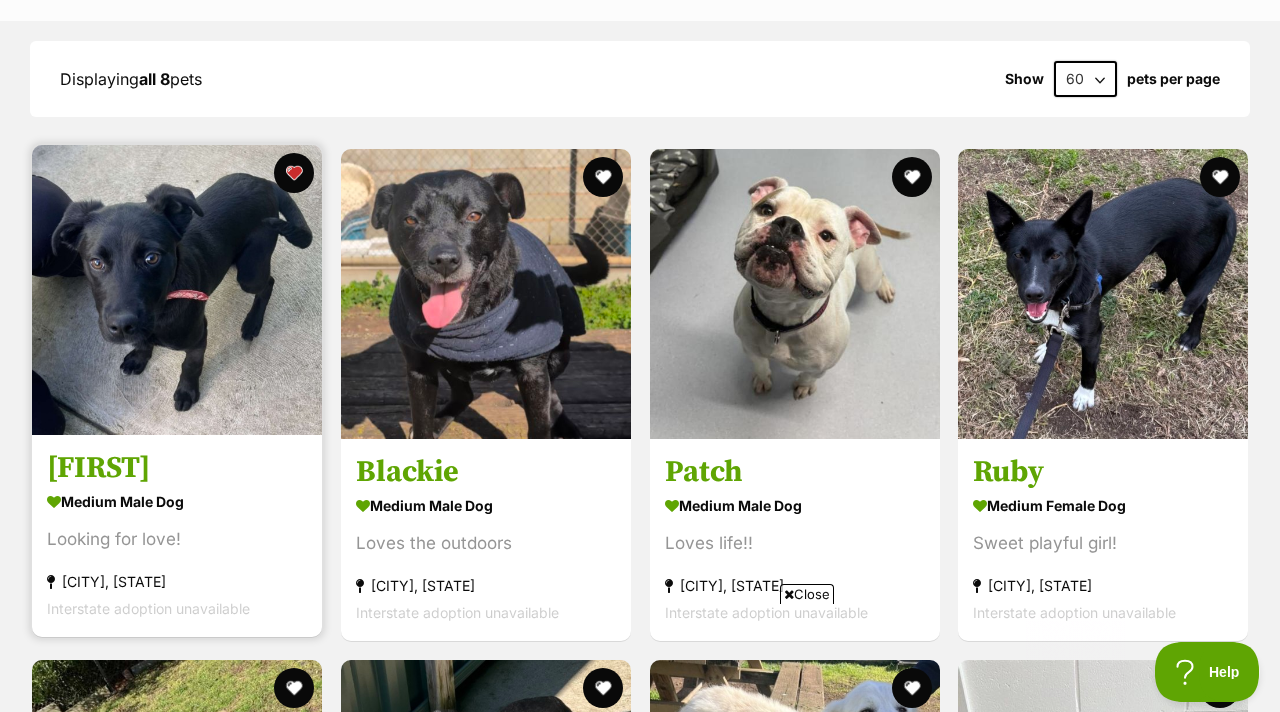 scroll, scrollTop: 0, scrollLeft: 0, axis: both 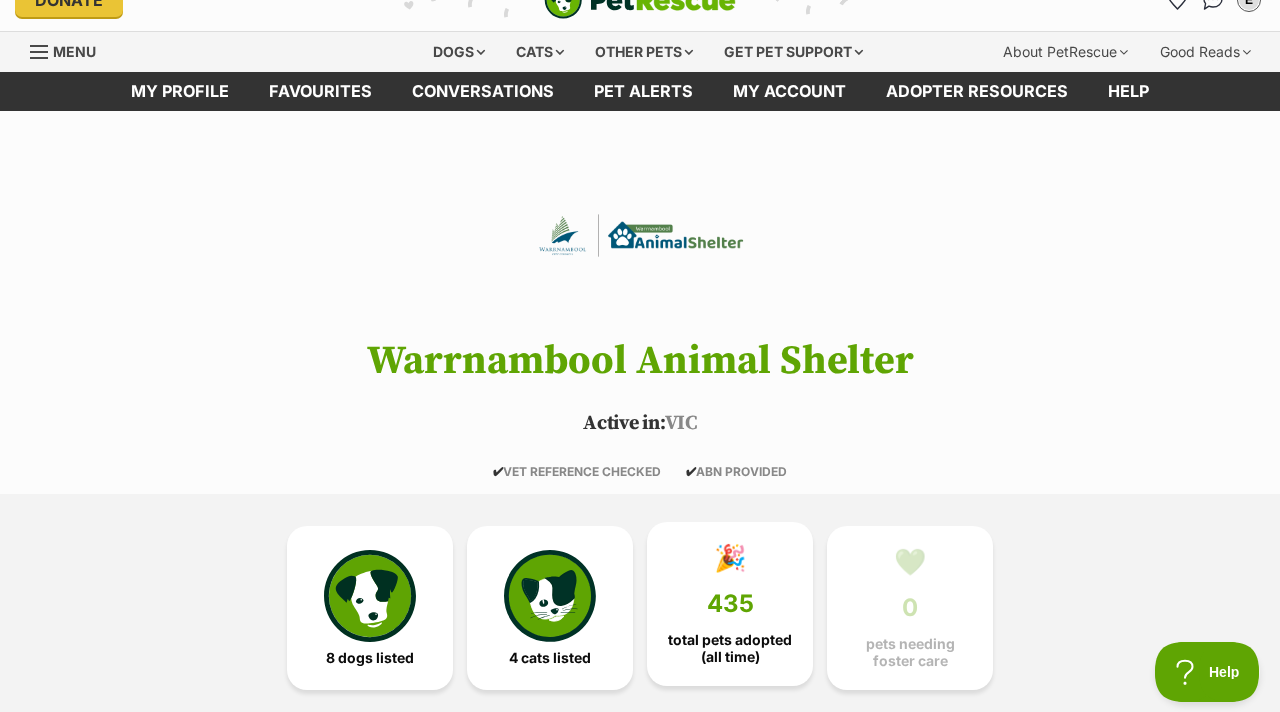 click on "435" at bounding box center [730, 604] 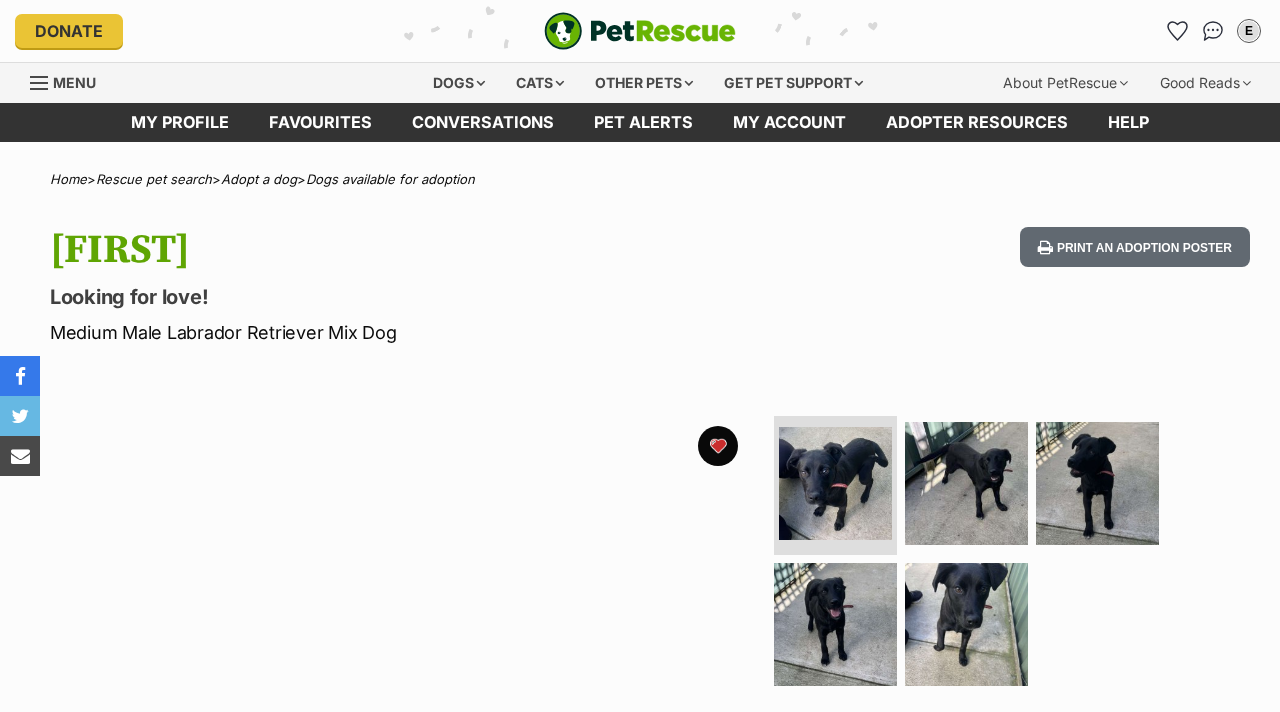 scroll, scrollTop: 209, scrollLeft: 0, axis: vertical 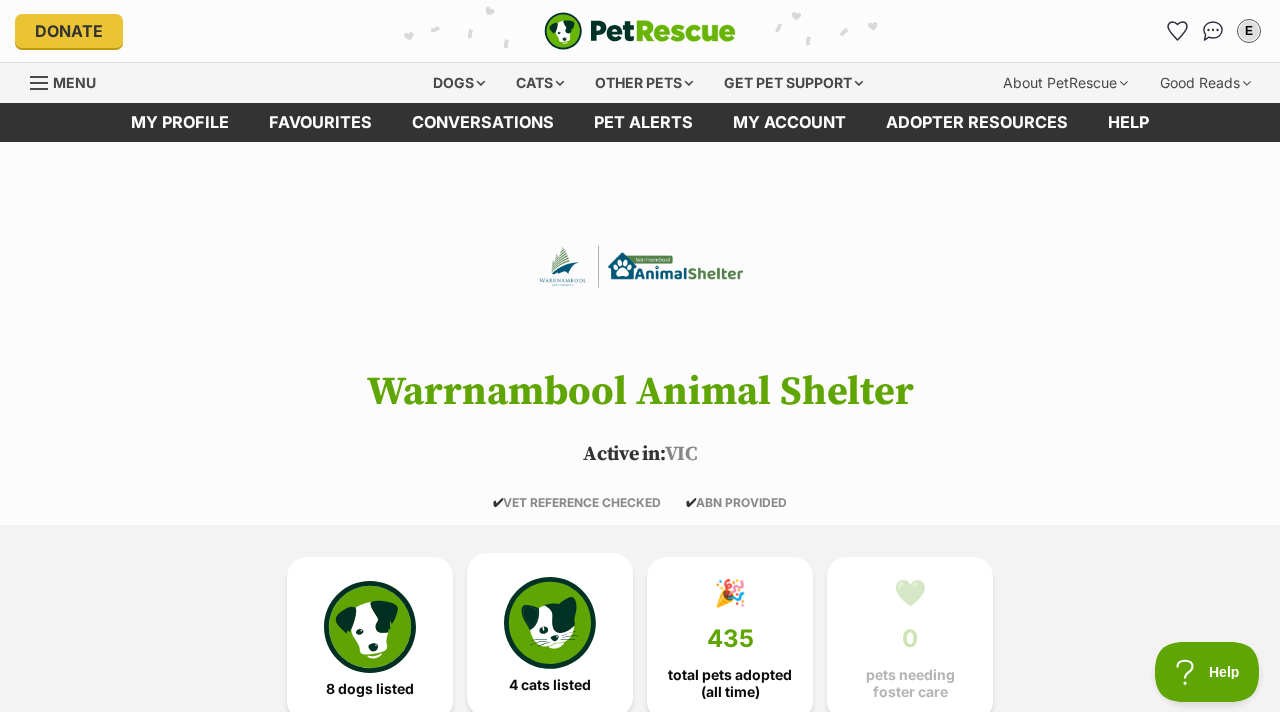 click at bounding box center (550, 623) 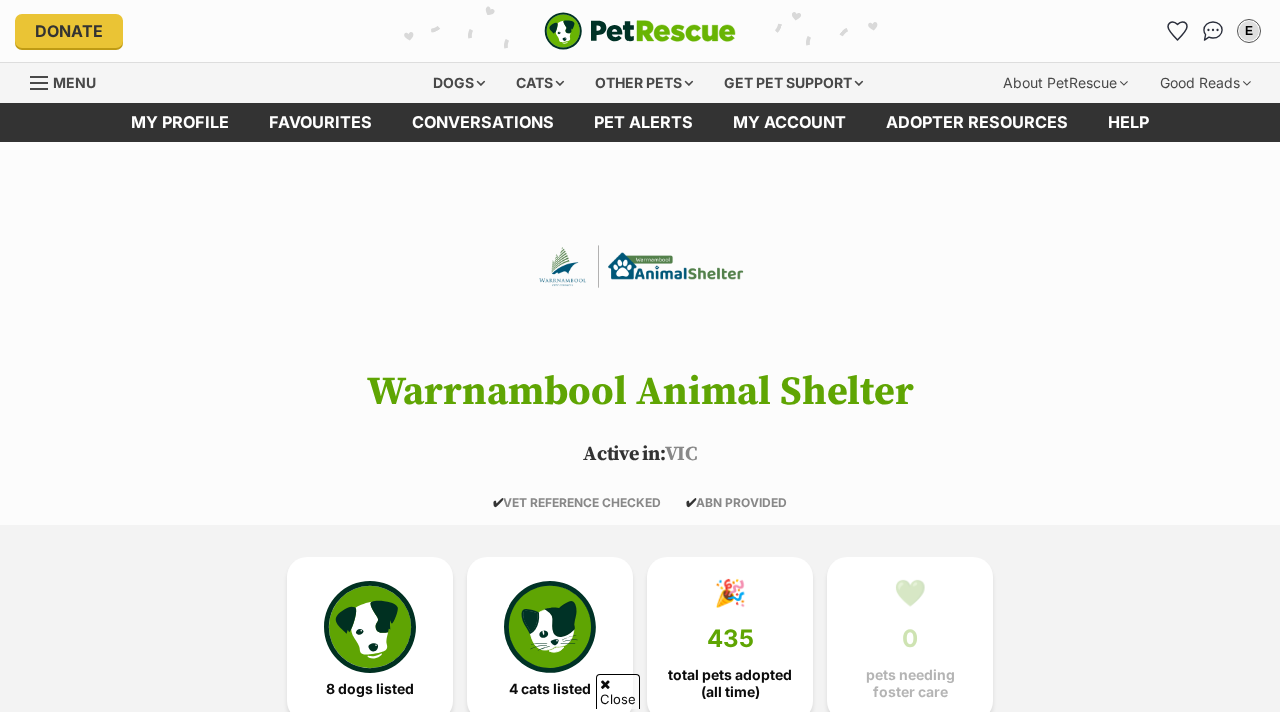 scroll, scrollTop: 962, scrollLeft: 0, axis: vertical 